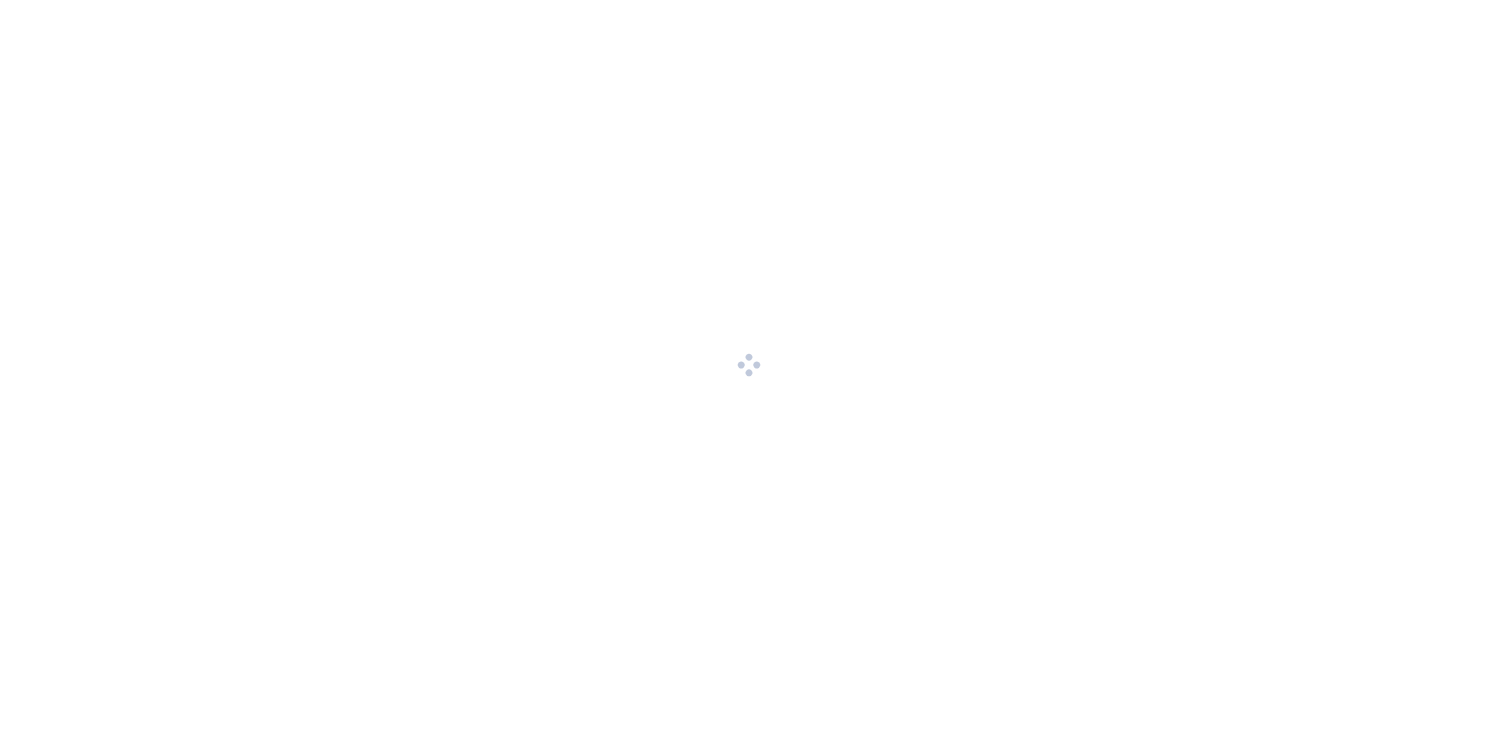 scroll, scrollTop: 0, scrollLeft: 0, axis: both 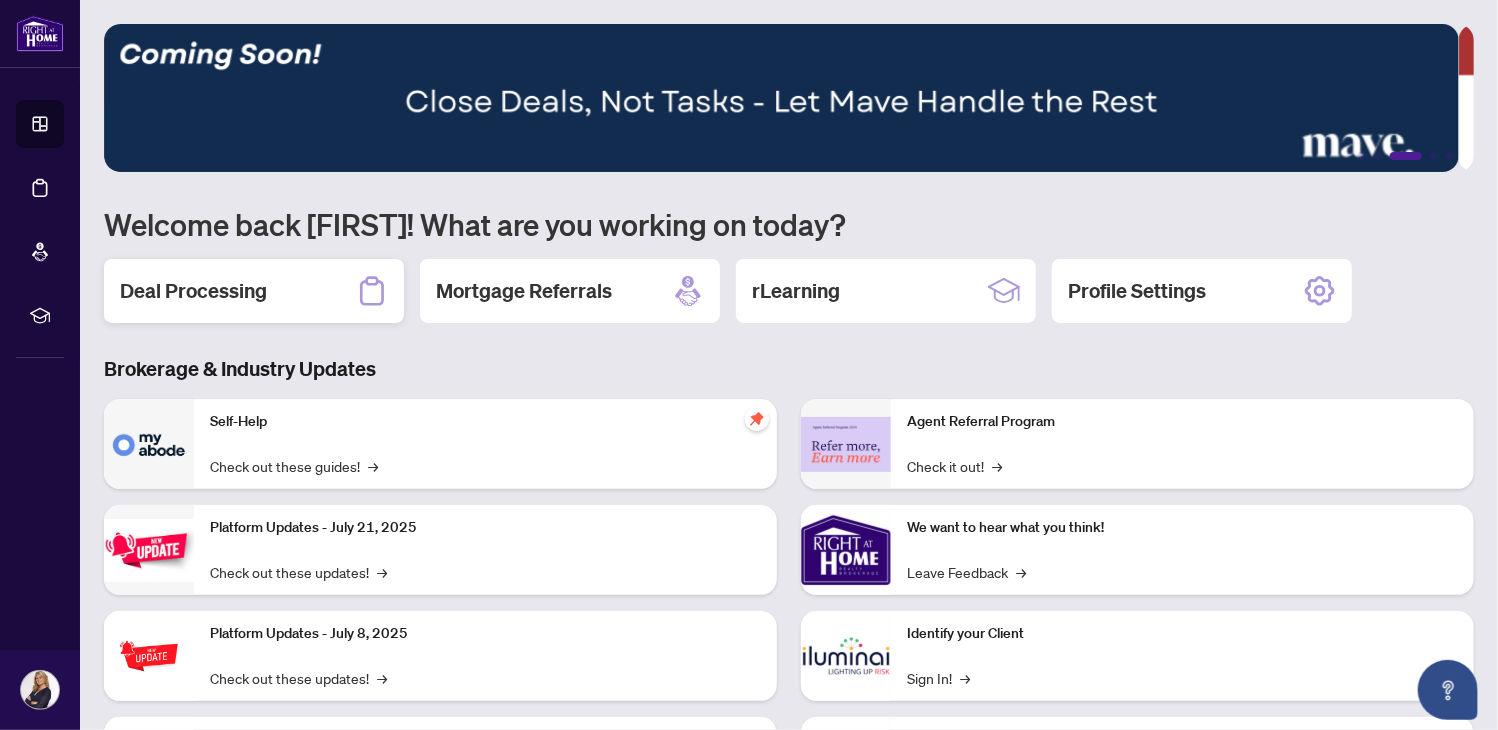 click on "Deal Processing" at bounding box center (193, 291) 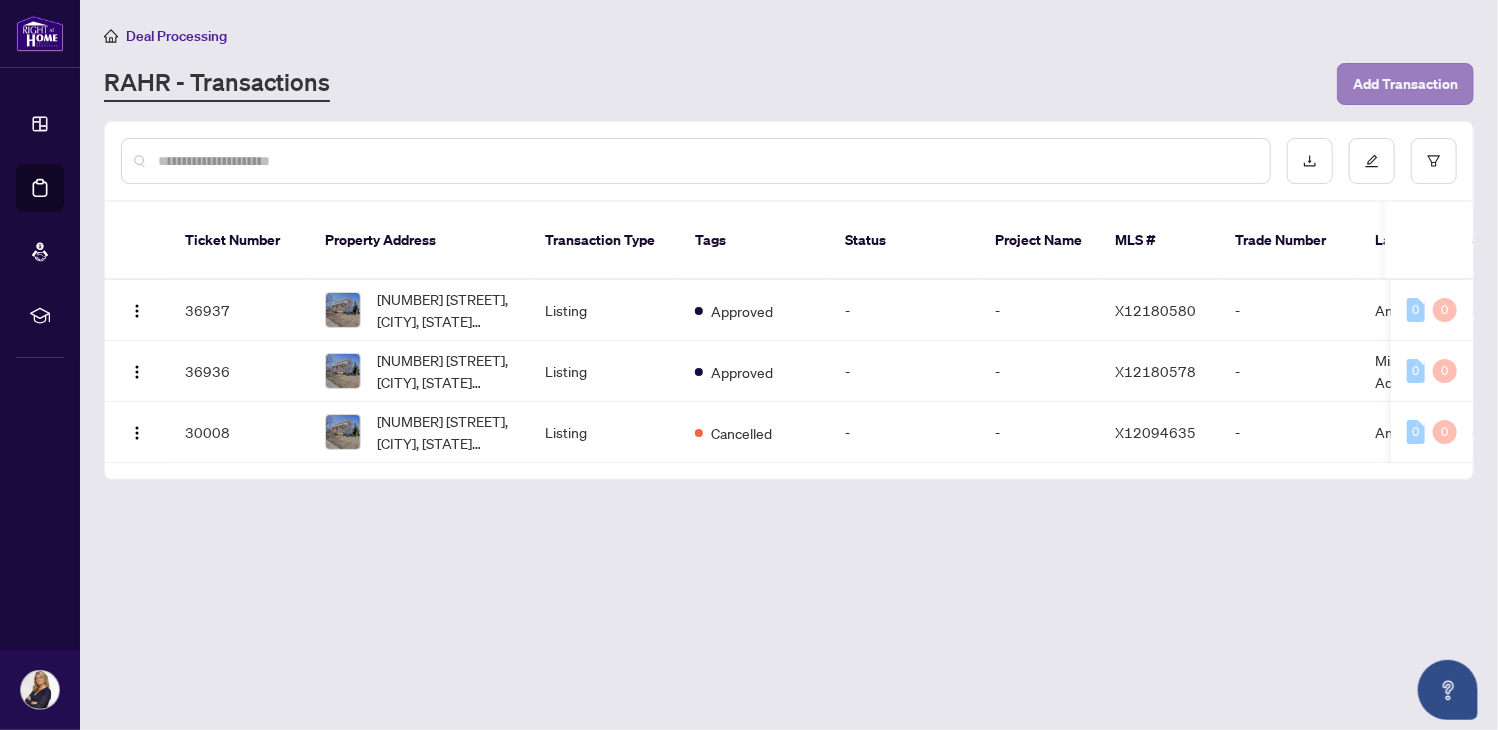 click on "Add Transaction" at bounding box center (1405, 84) 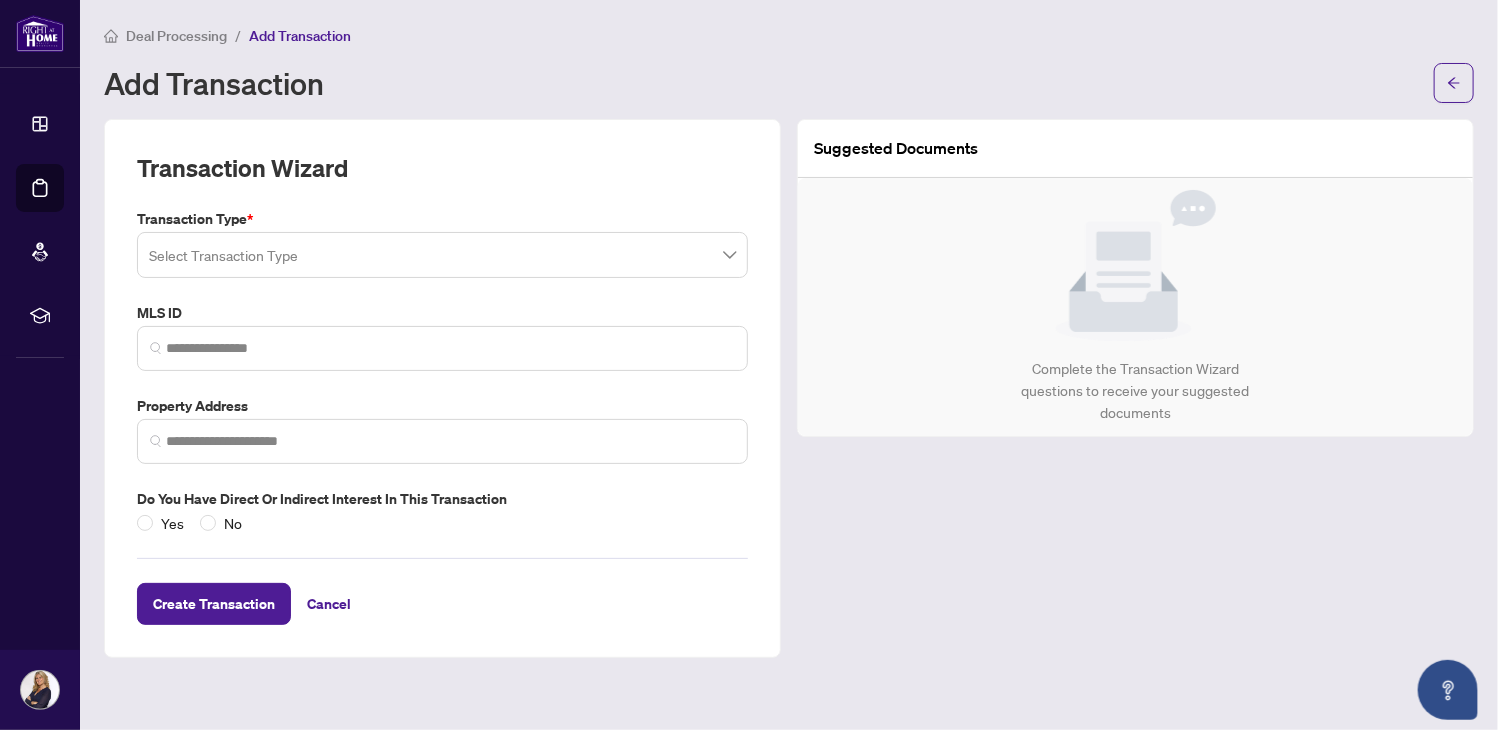 click at bounding box center (442, 255) 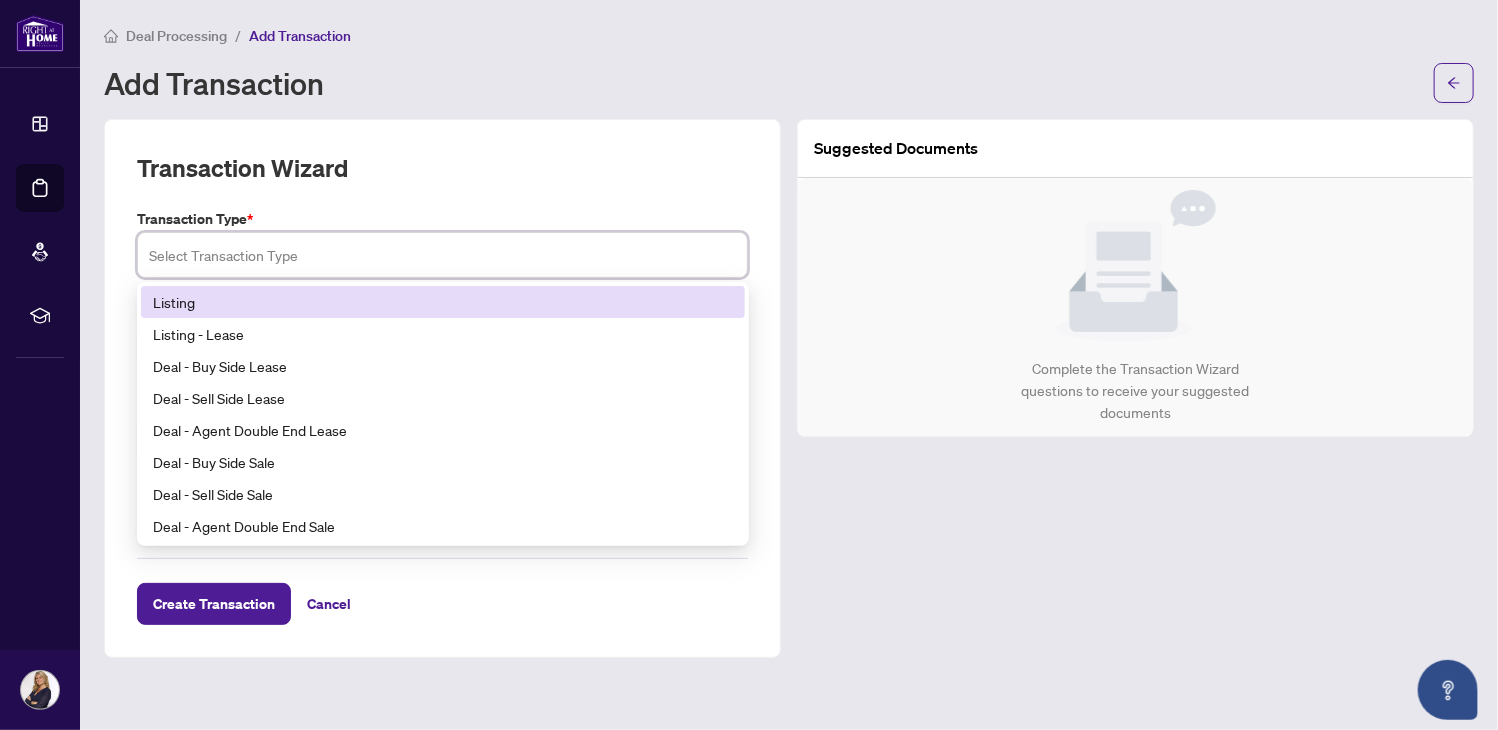 click on "Deal - Buy Side Sale" at bounding box center [443, 462] 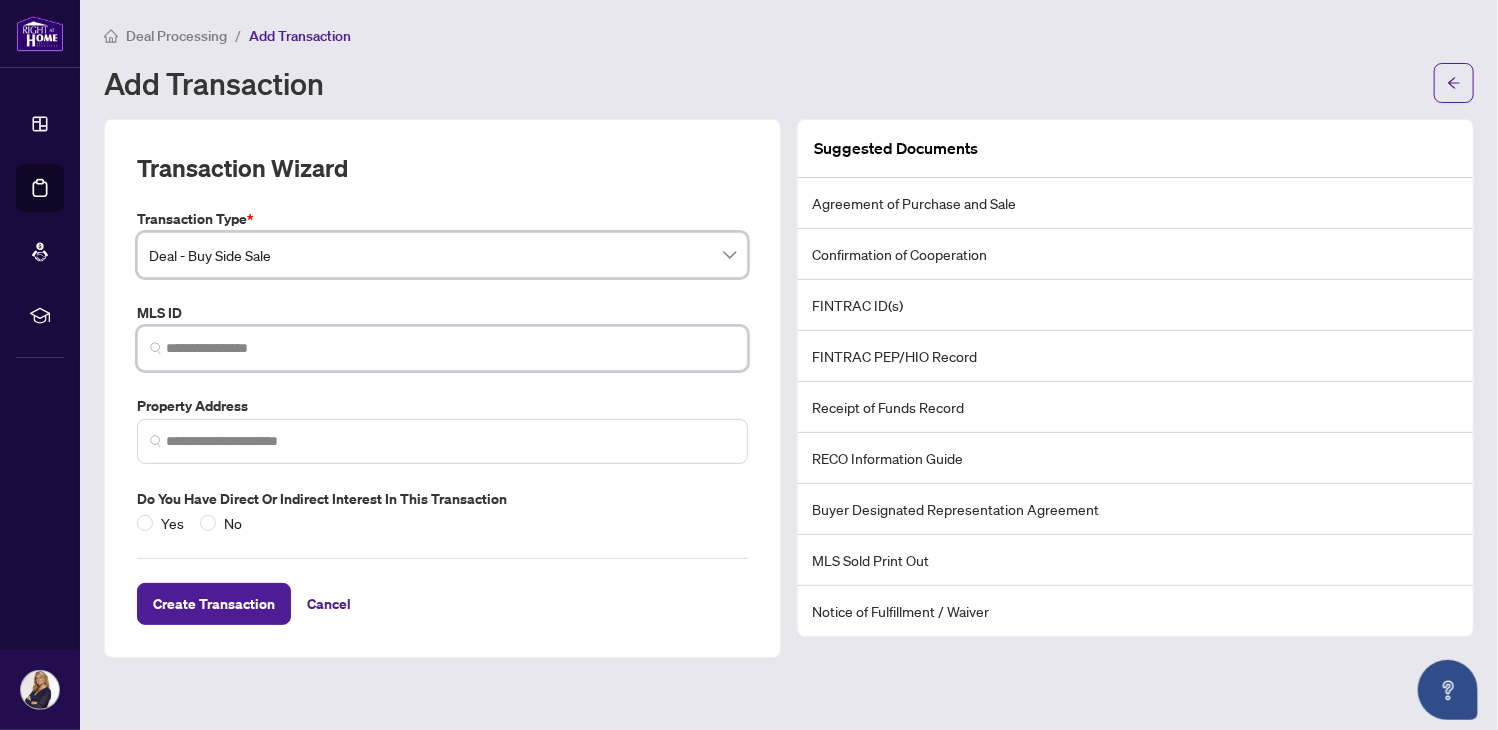 click at bounding box center [450, 348] 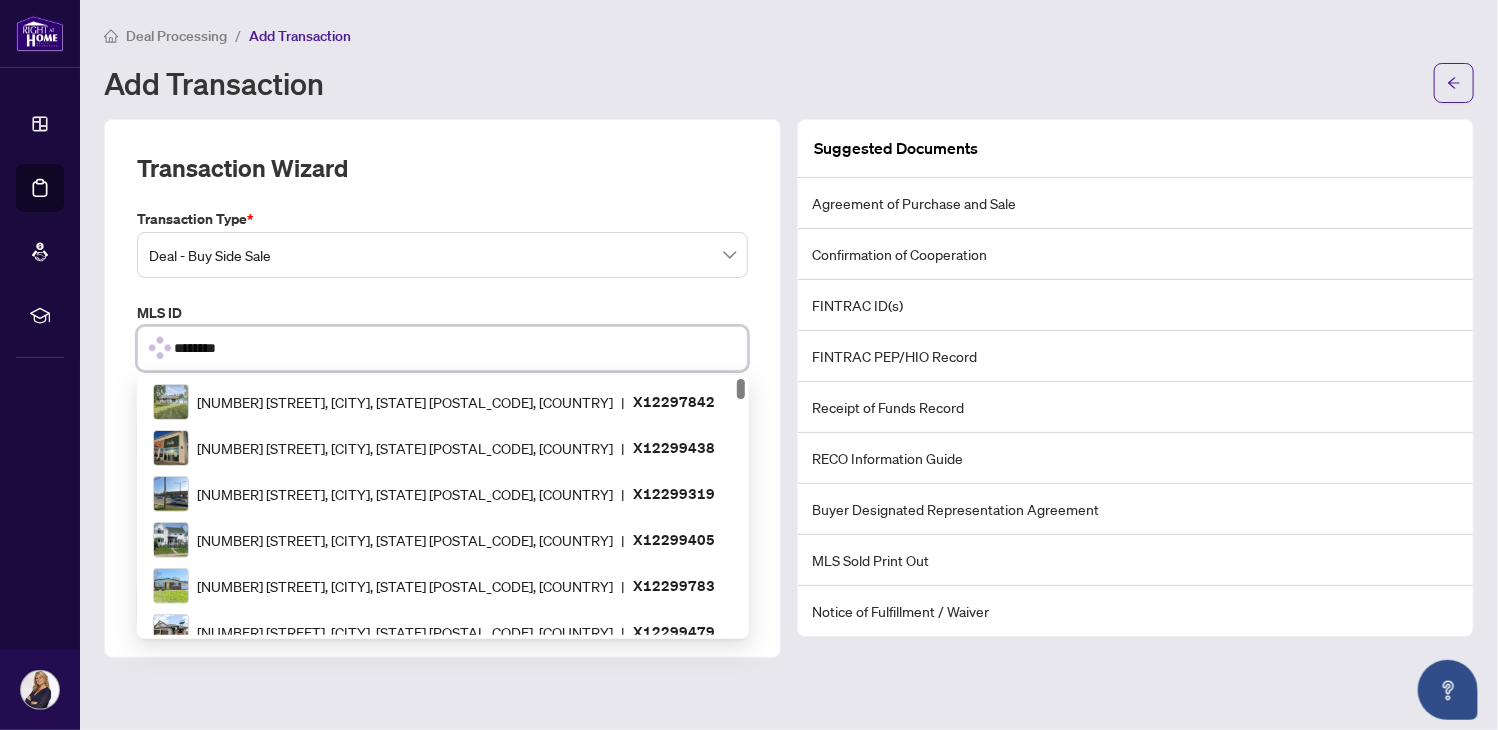 type on "*********" 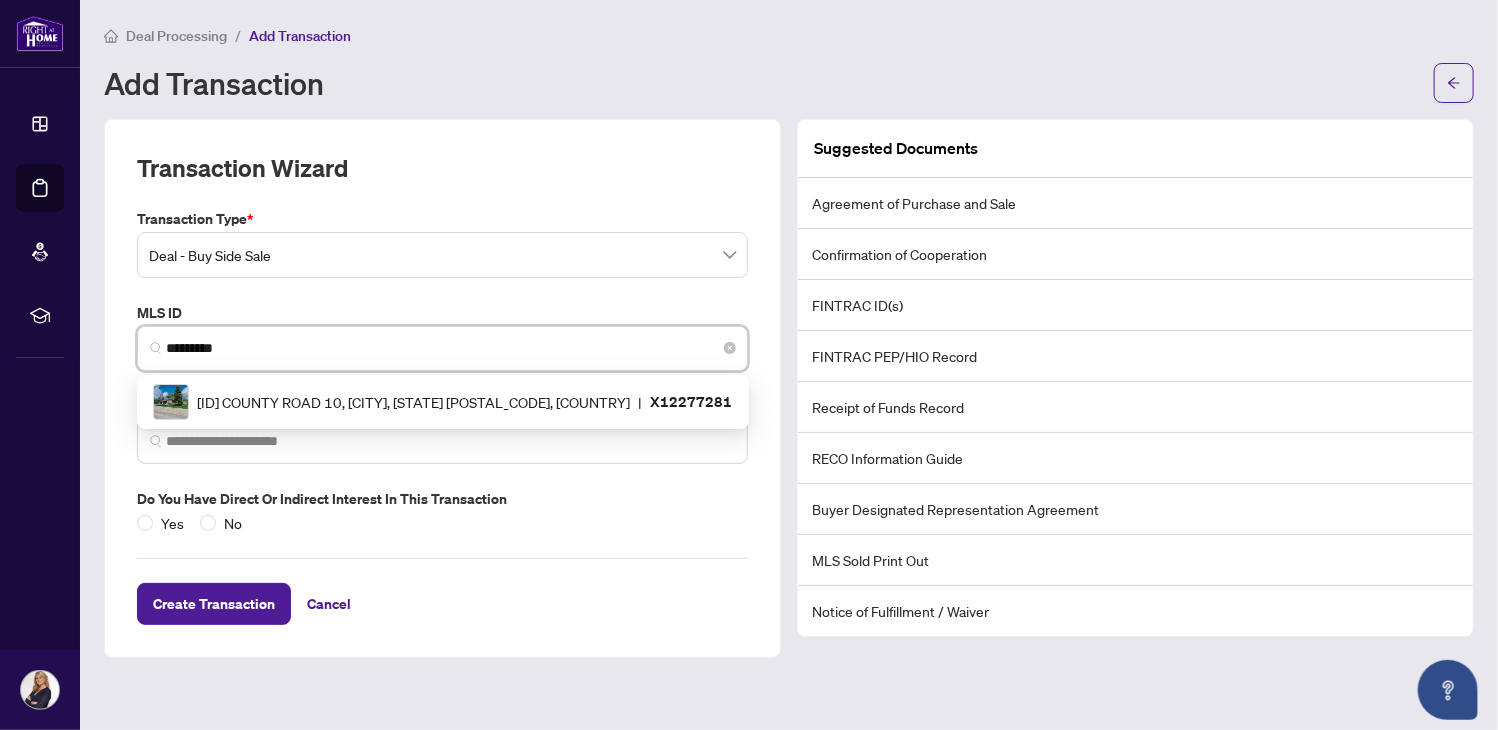 click on "[ID] COUNTY ROAD 10, [CITY], [STATE] [POSTAL_CODE], [COUNTRY]" at bounding box center (413, 402) 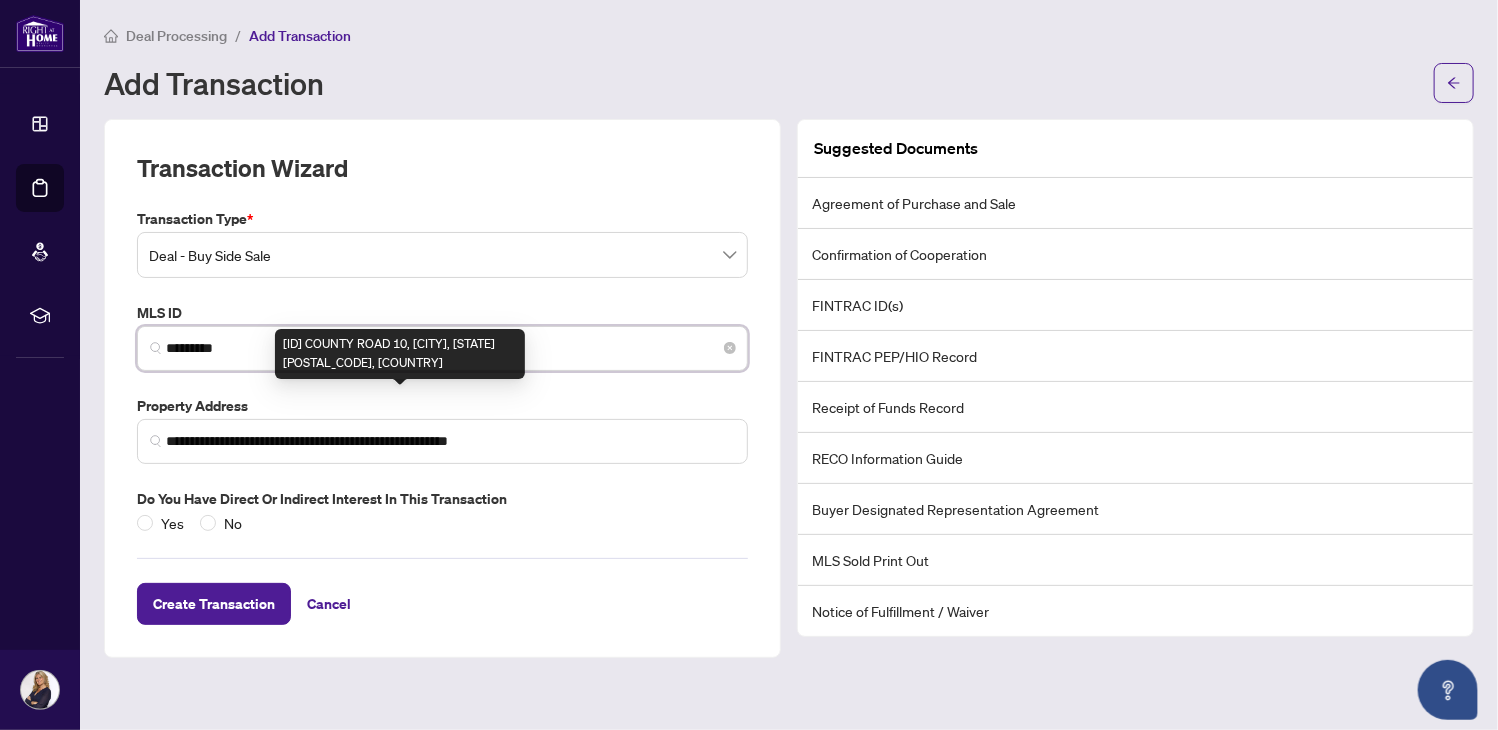 type on "*********" 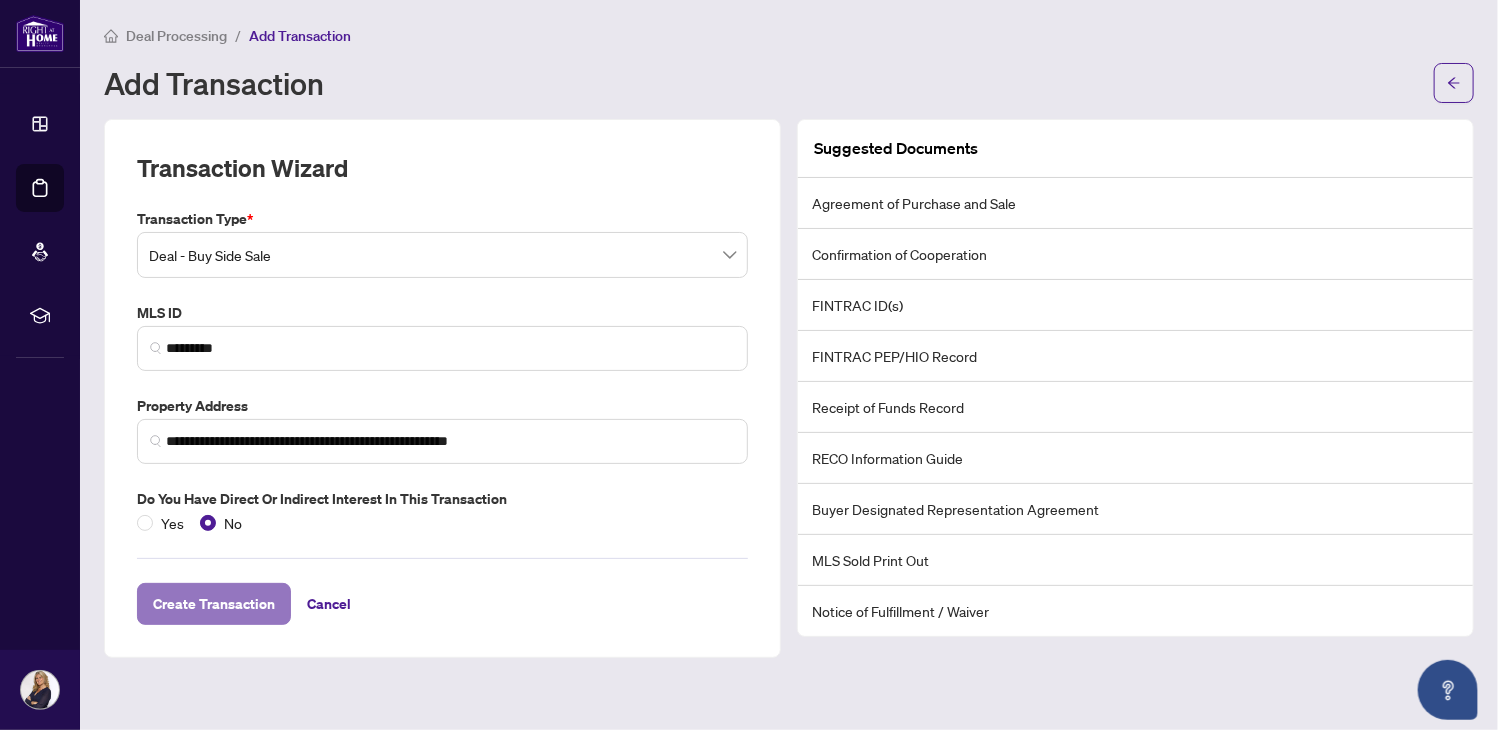 click on "Create Transaction" at bounding box center (214, 604) 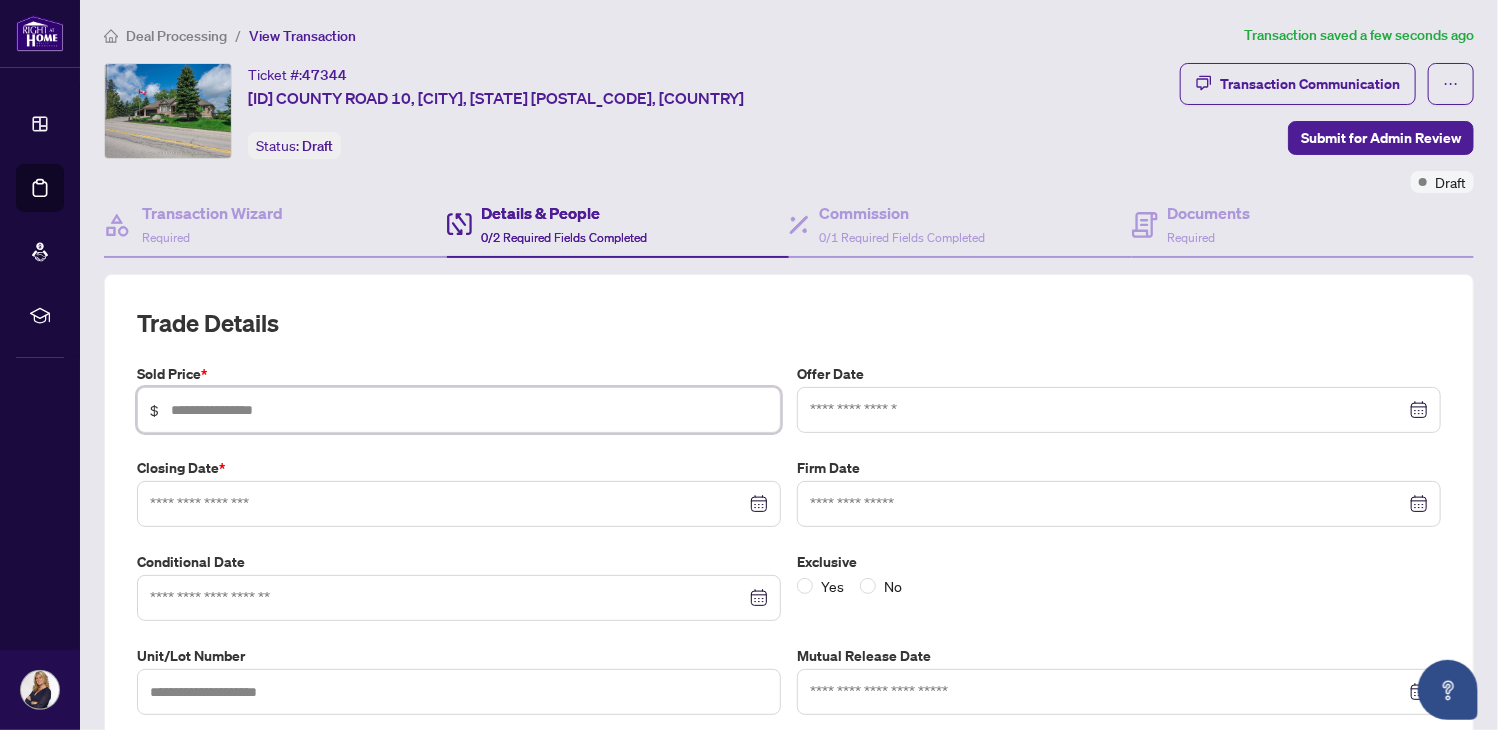 click at bounding box center [469, 410] 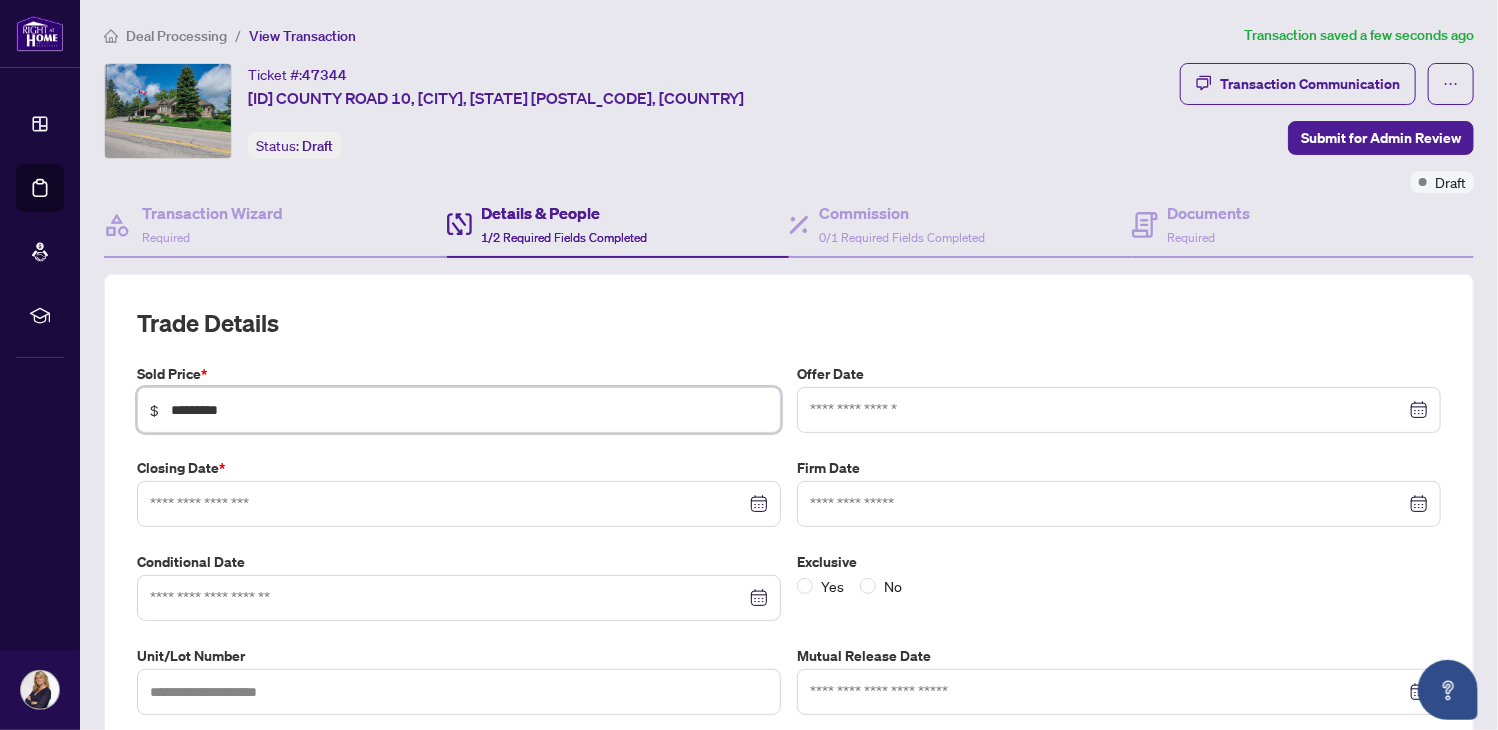 click at bounding box center (1119, 410) 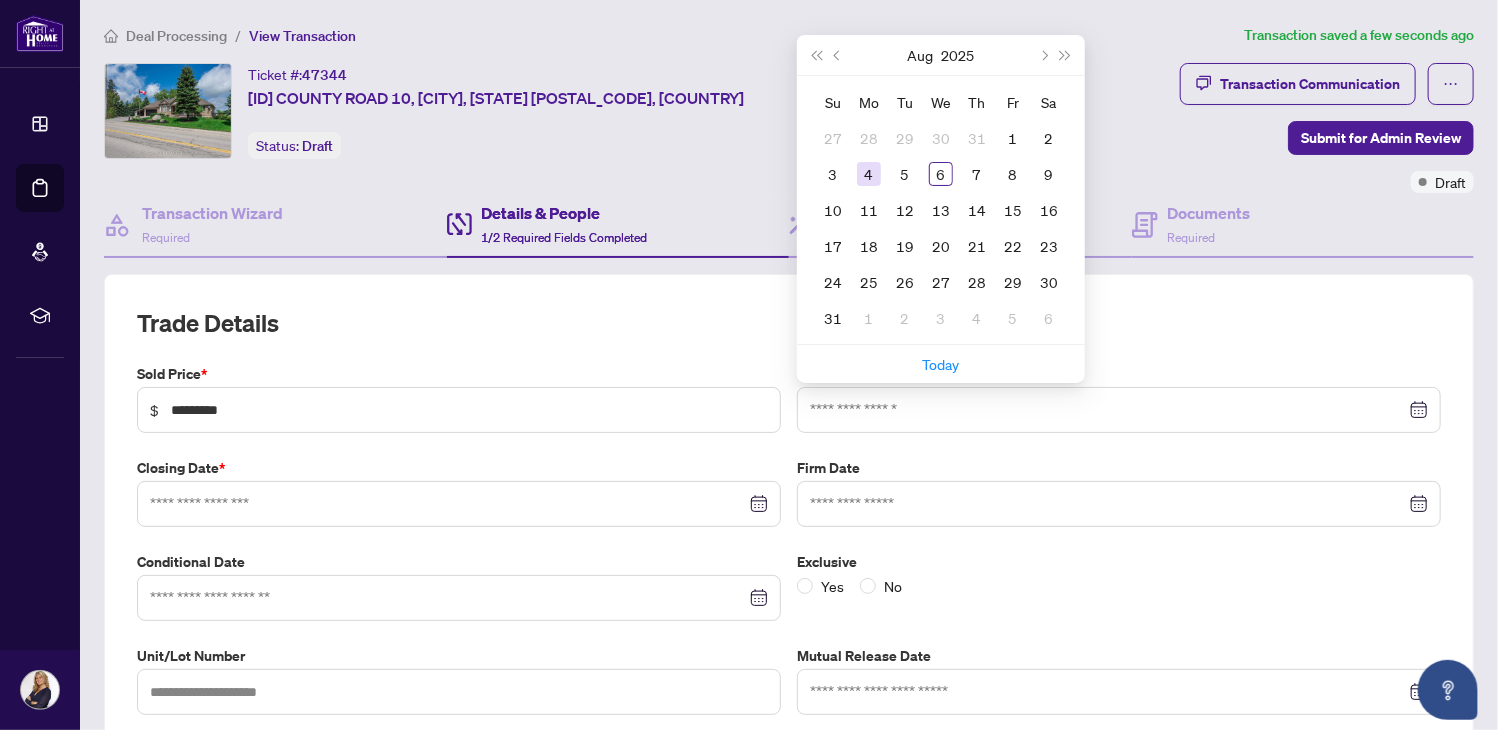 click on "4" at bounding box center (869, 174) 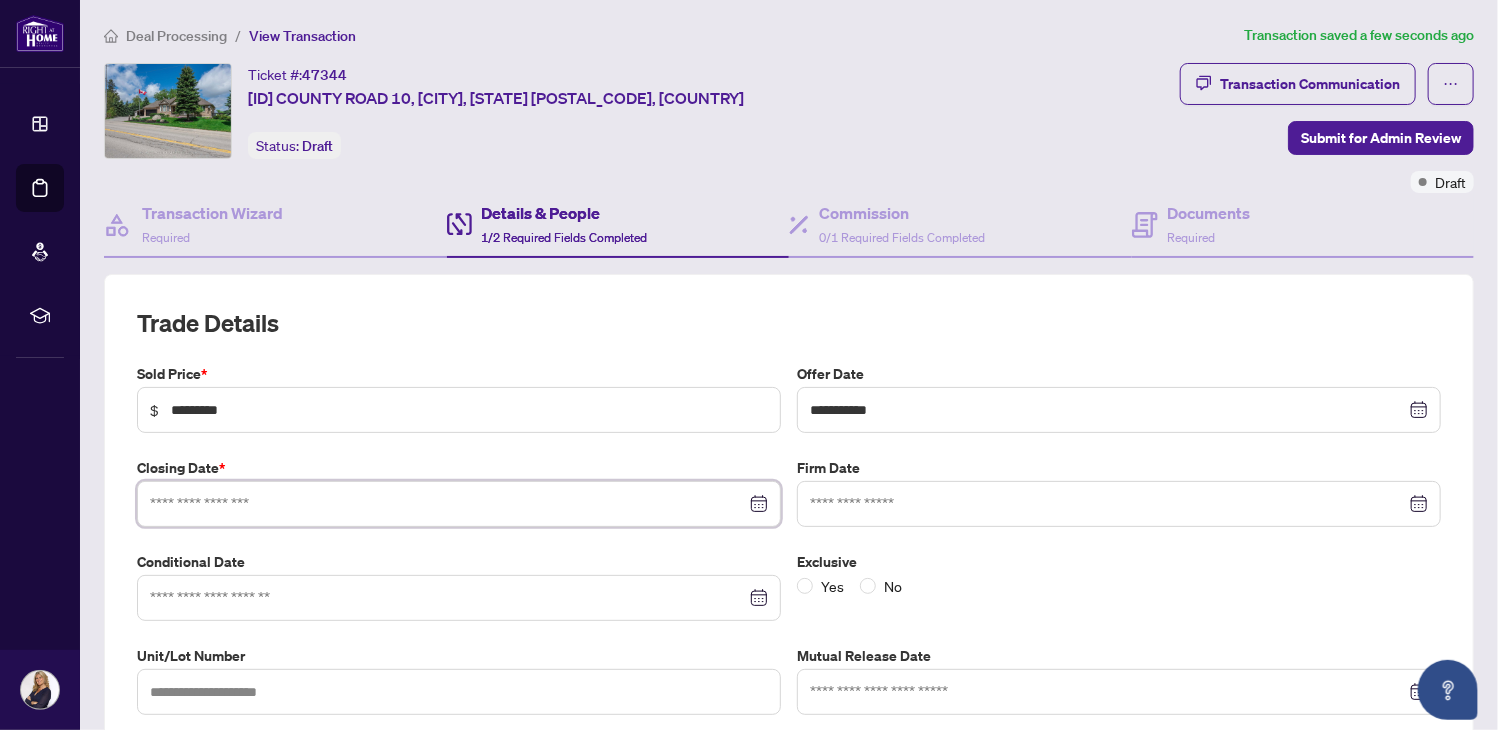 click at bounding box center [448, 504] 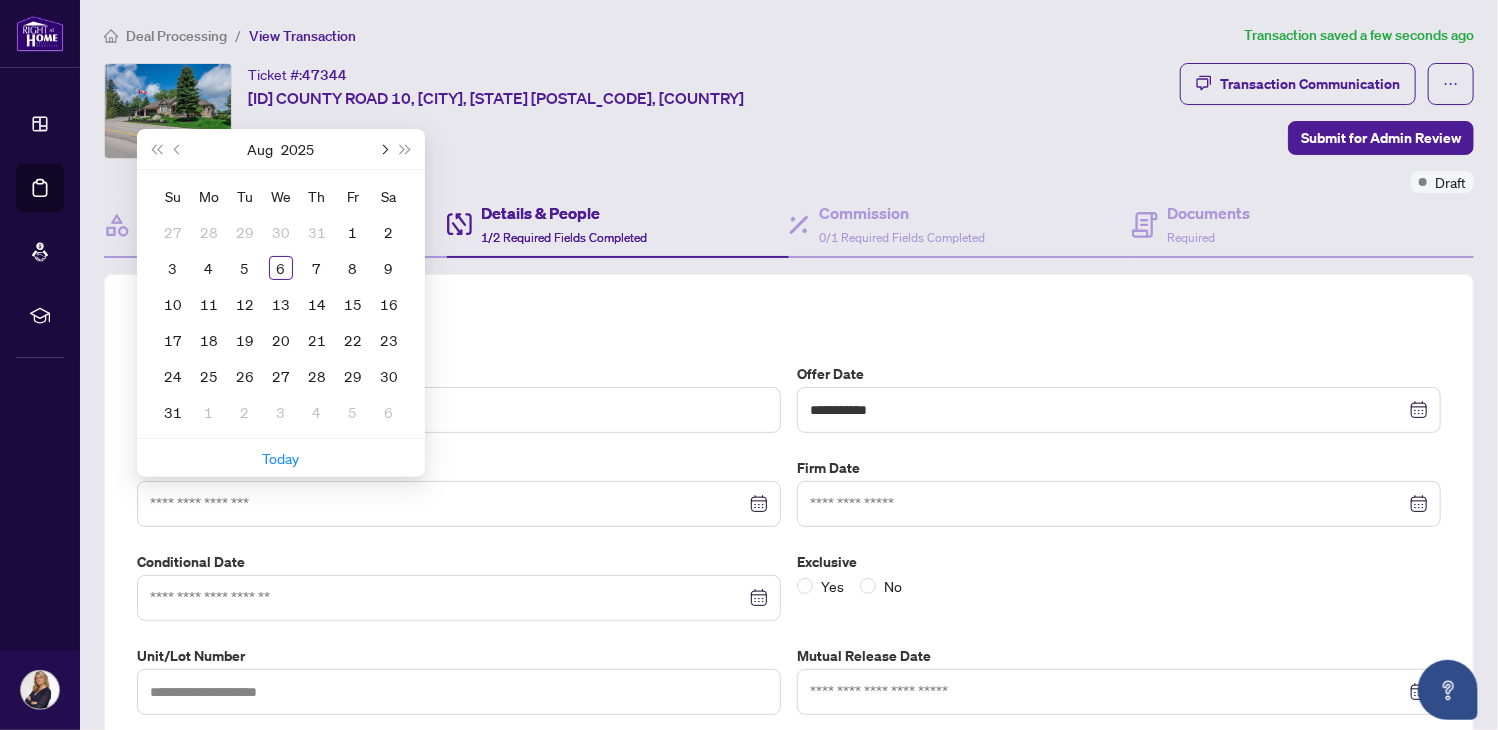 click at bounding box center (383, 149) 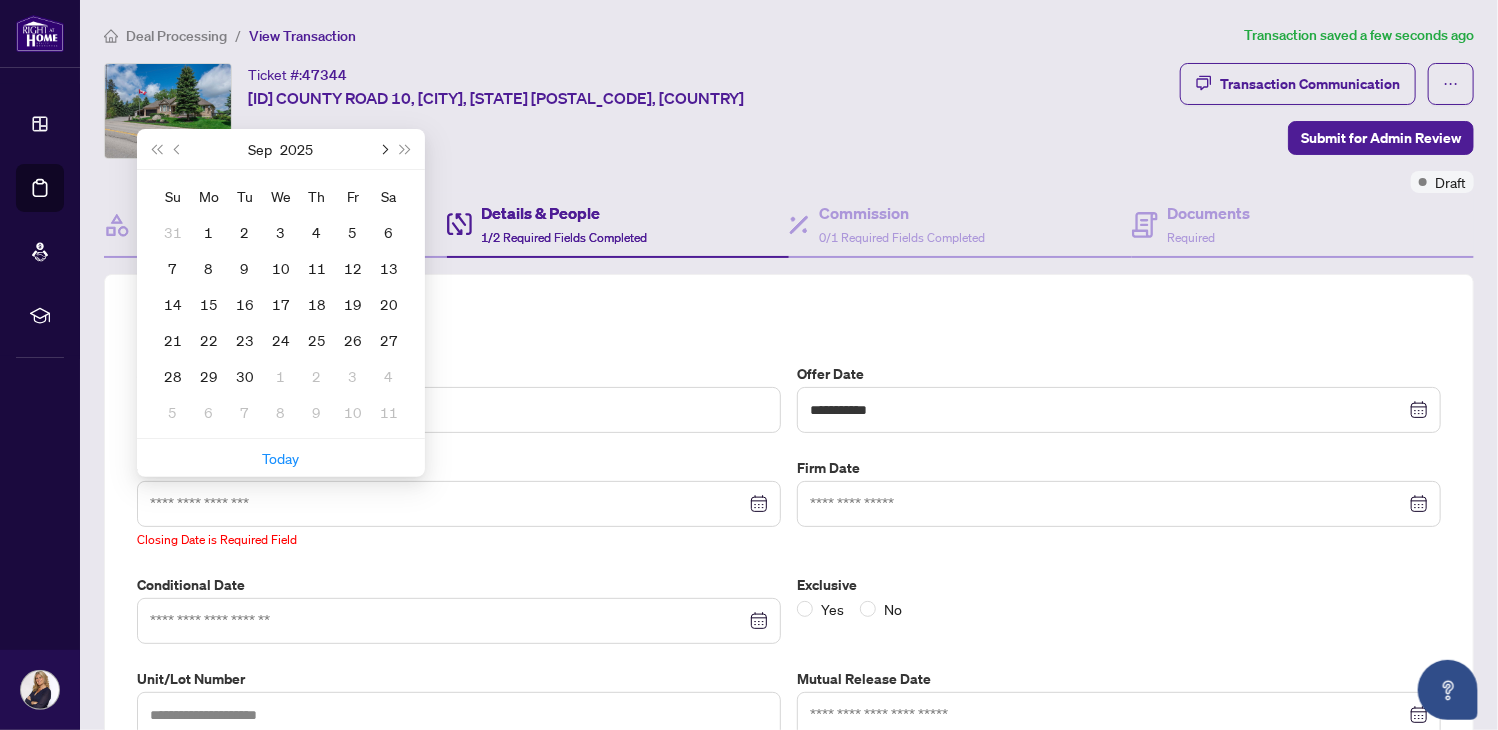click at bounding box center [383, 149] 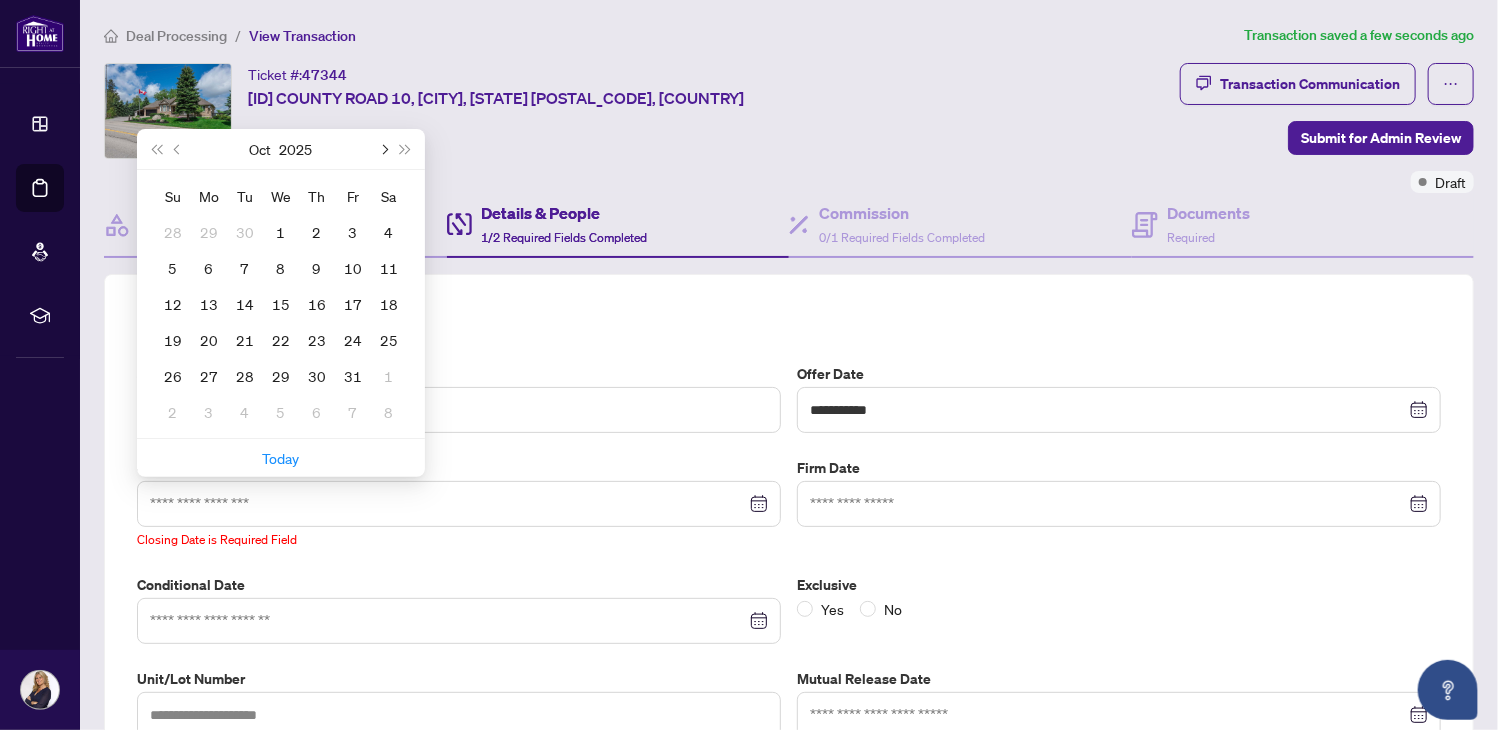click at bounding box center (383, 149) 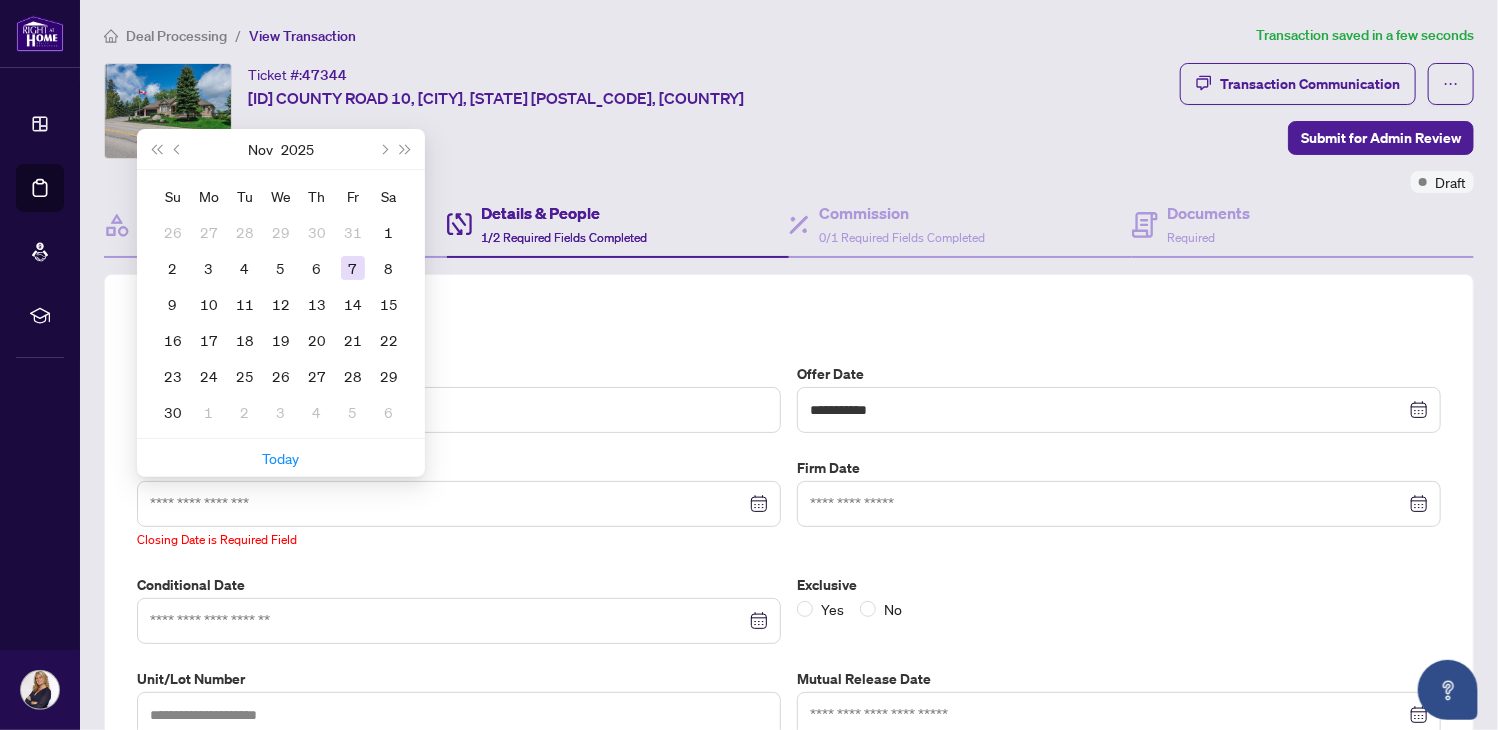 click on "7" at bounding box center (353, 268) 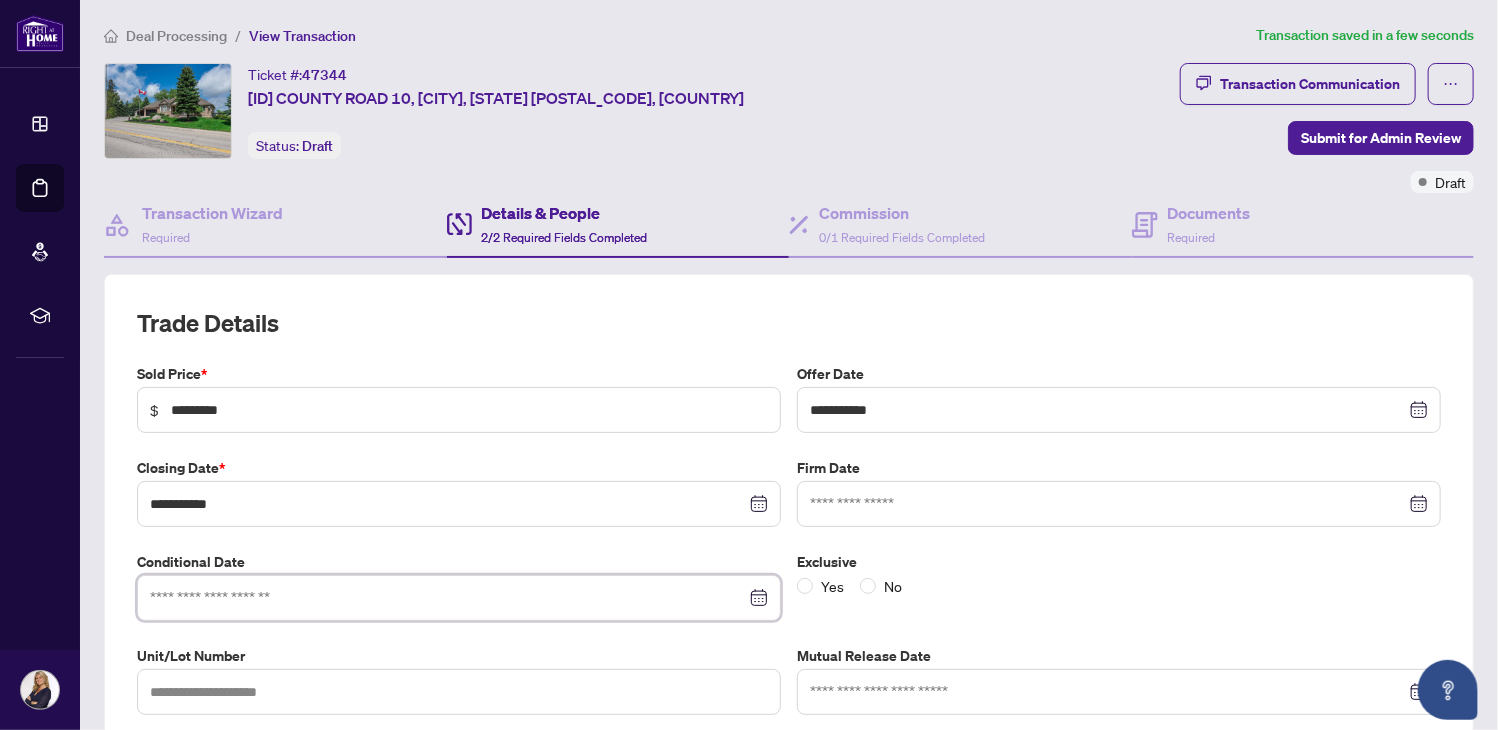 click at bounding box center [448, 598] 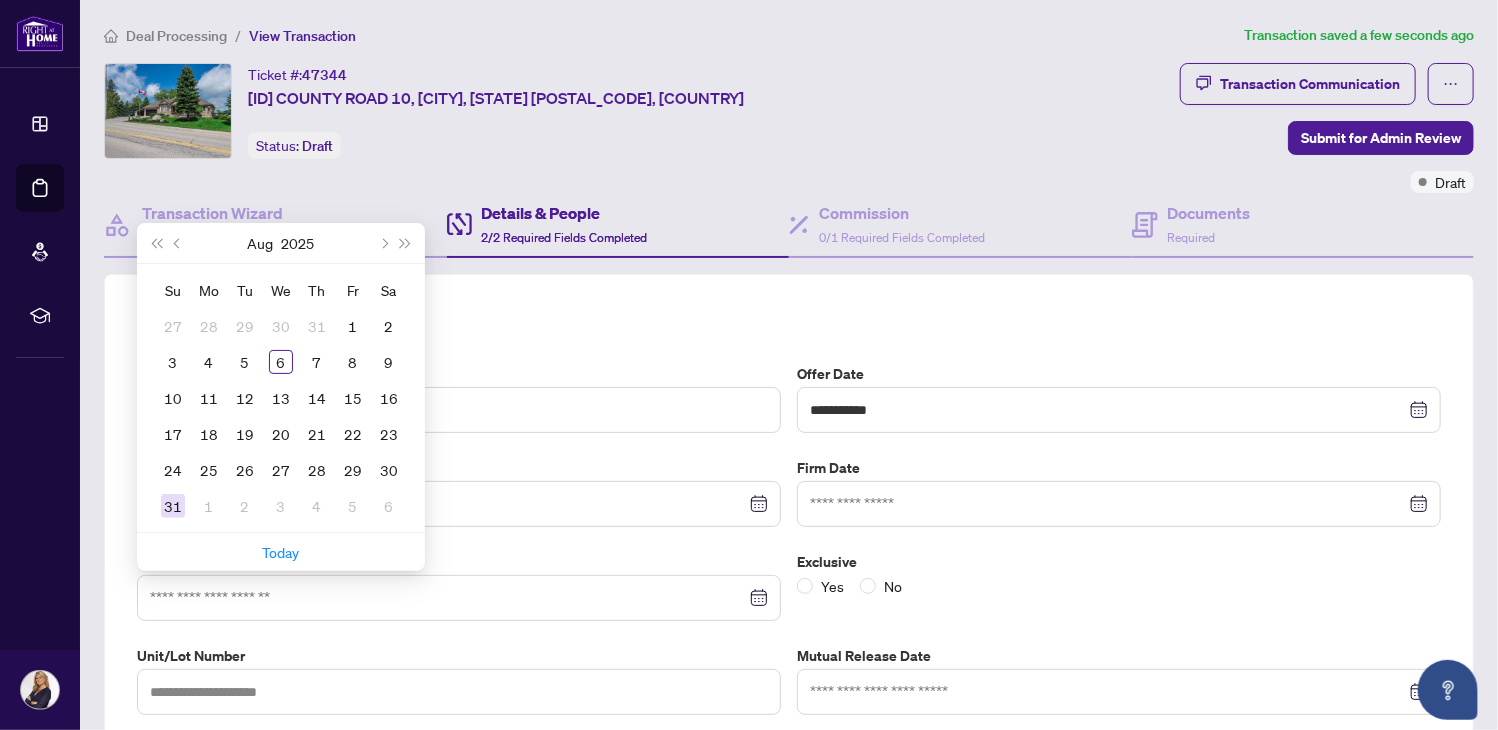 click on "31" at bounding box center (173, 506) 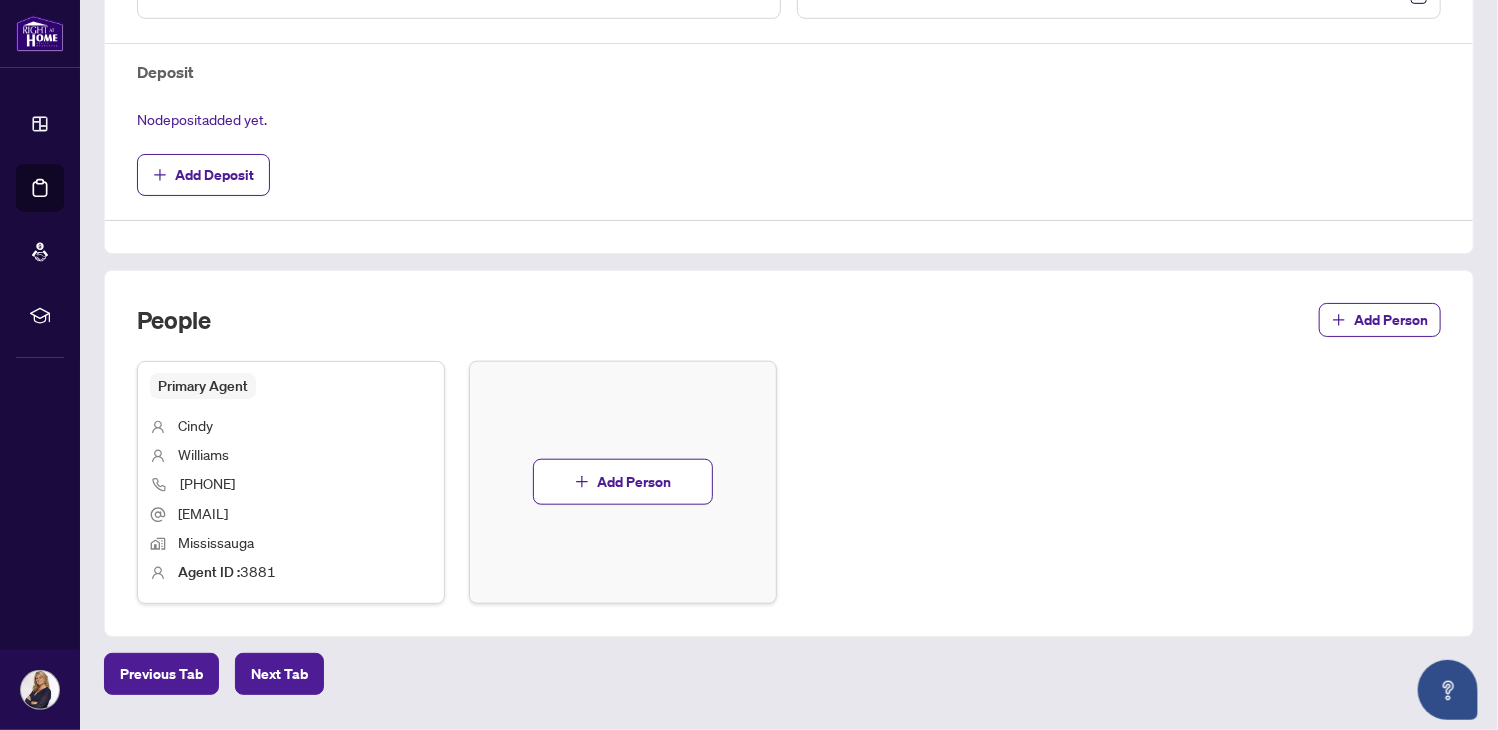 scroll, scrollTop: 698, scrollLeft: 0, axis: vertical 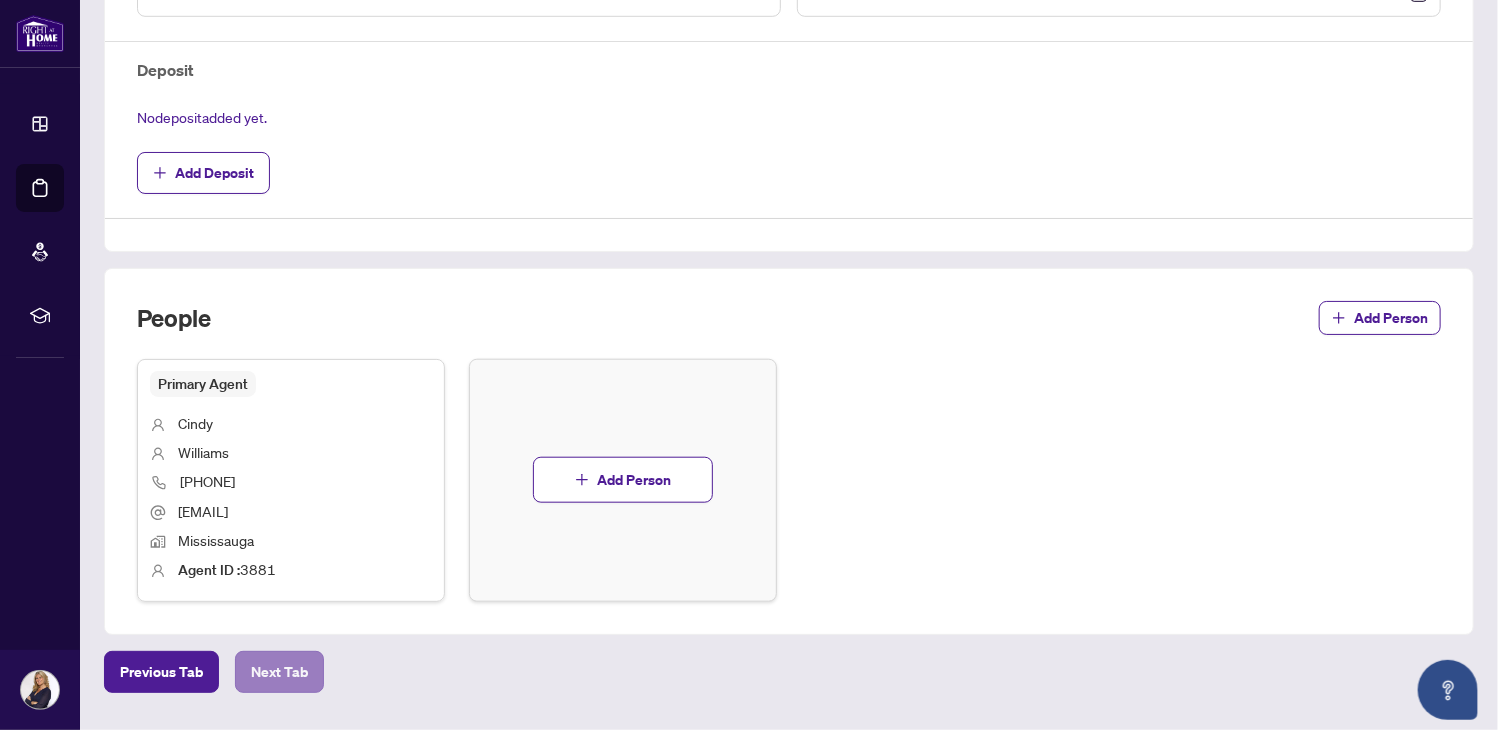 click on "Next Tab" at bounding box center [279, 672] 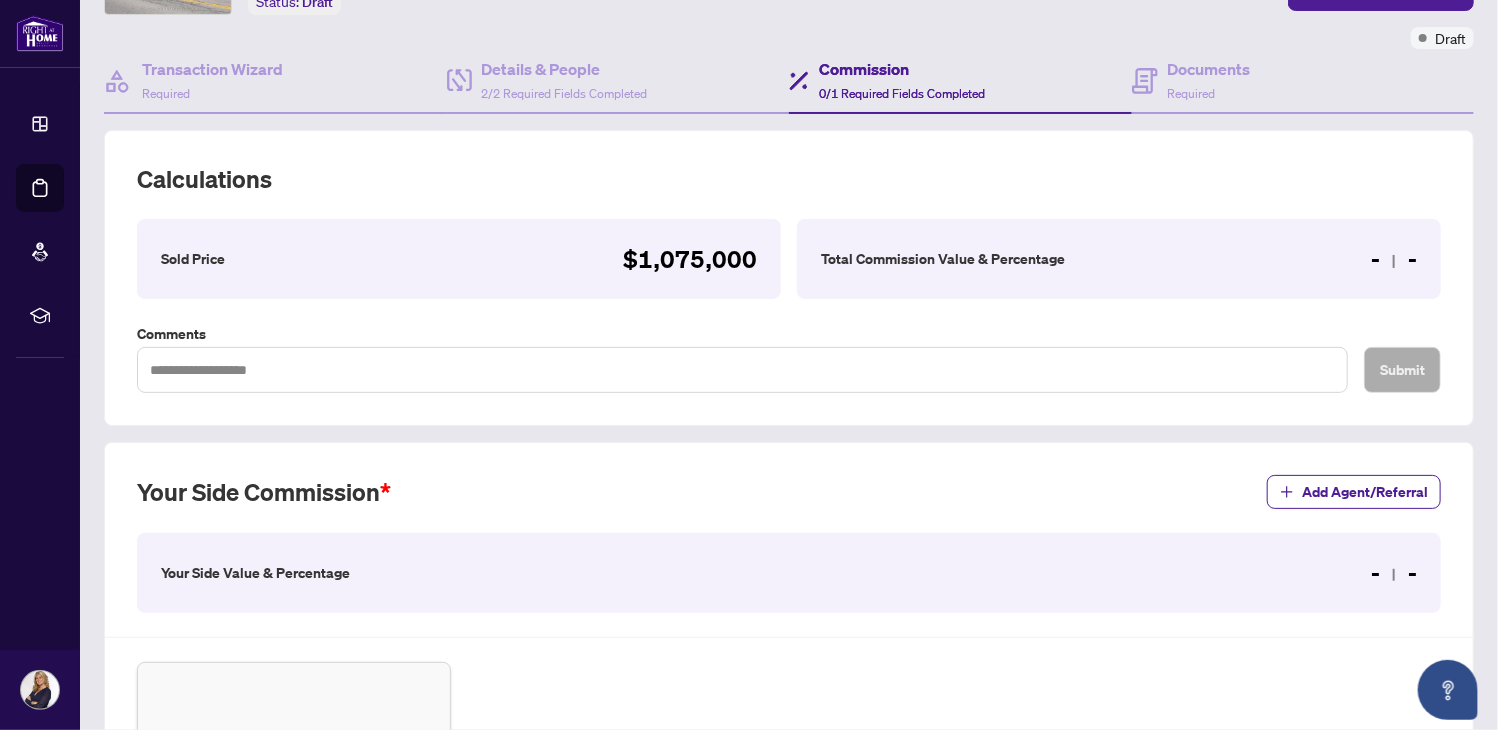 scroll, scrollTop: 144, scrollLeft: 0, axis: vertical 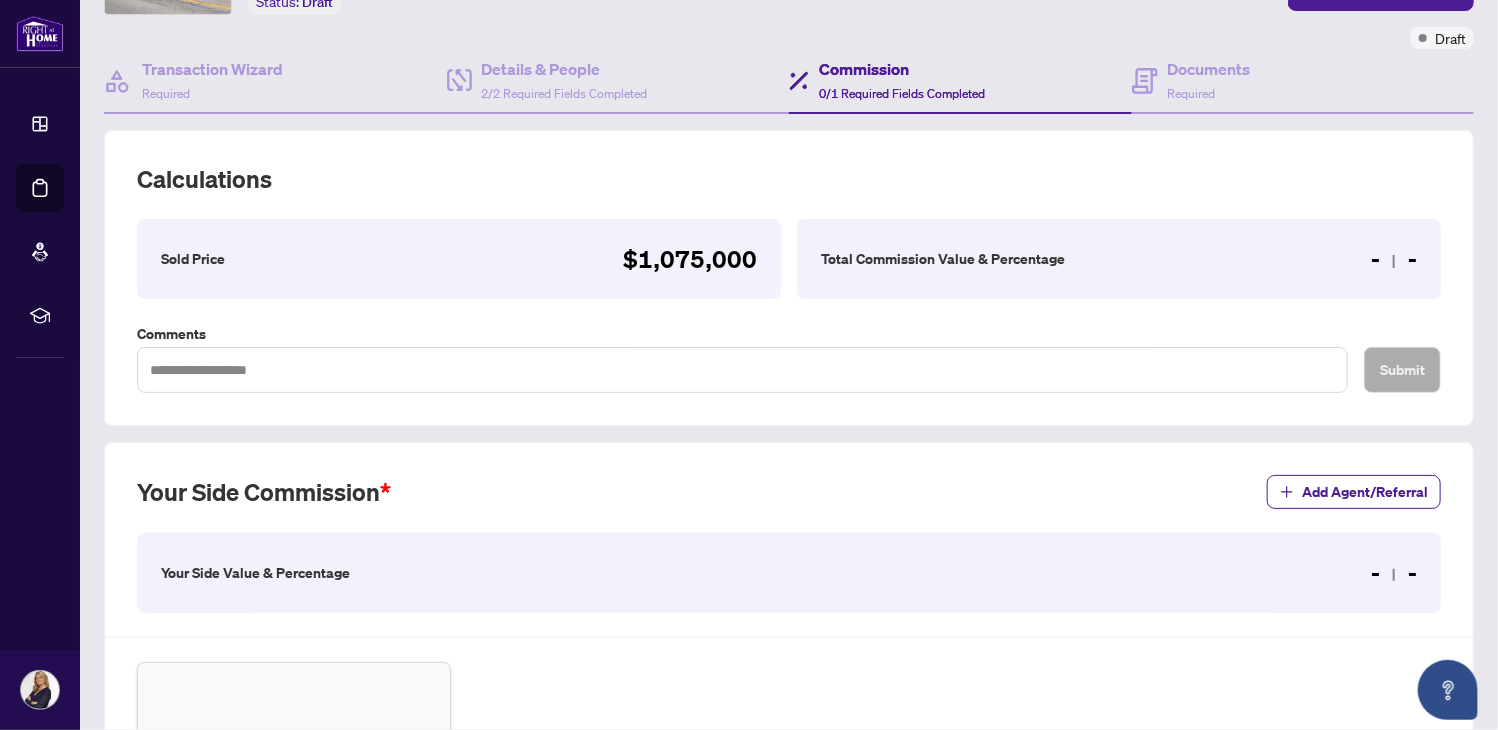 click on "Total Commission Value & Percentage -     -" at bounding box center [1119, 259] 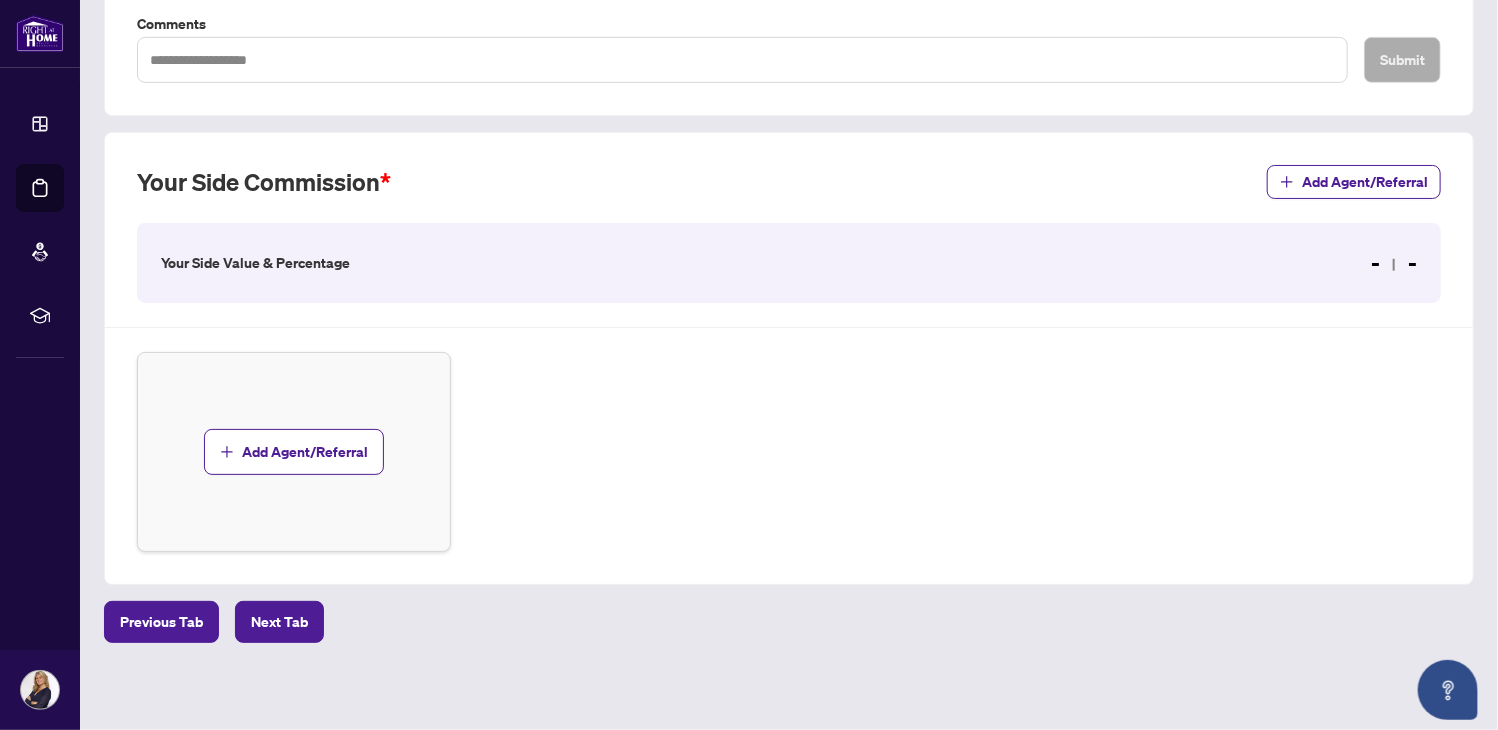 scroll, scrollTop: 456, scrollLeft: 0, axis: vertical 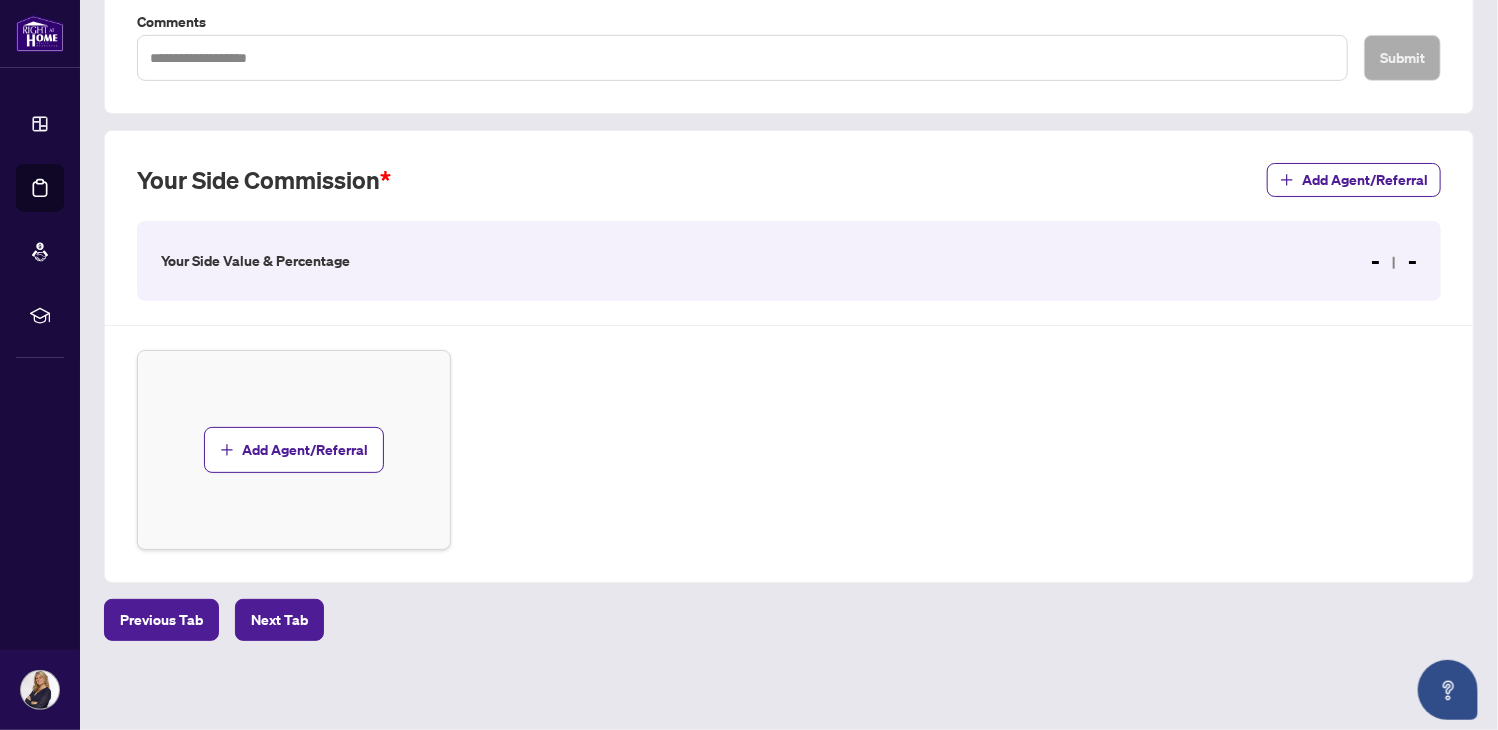 click on "Your Side Value & Percentage" at bounding box center [255, 261] 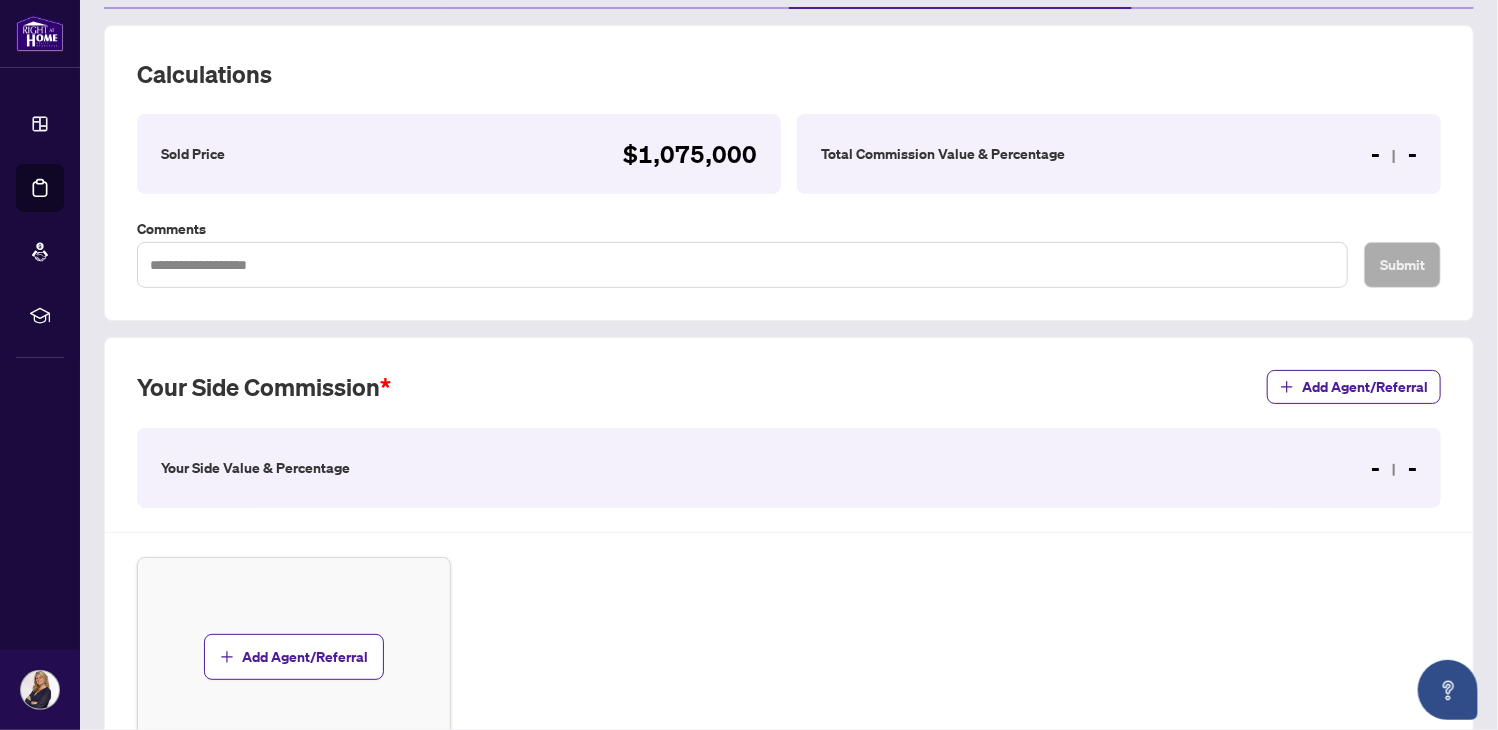 scroll, scrollTop: 224, scrollLeft: 0, axis: vertical 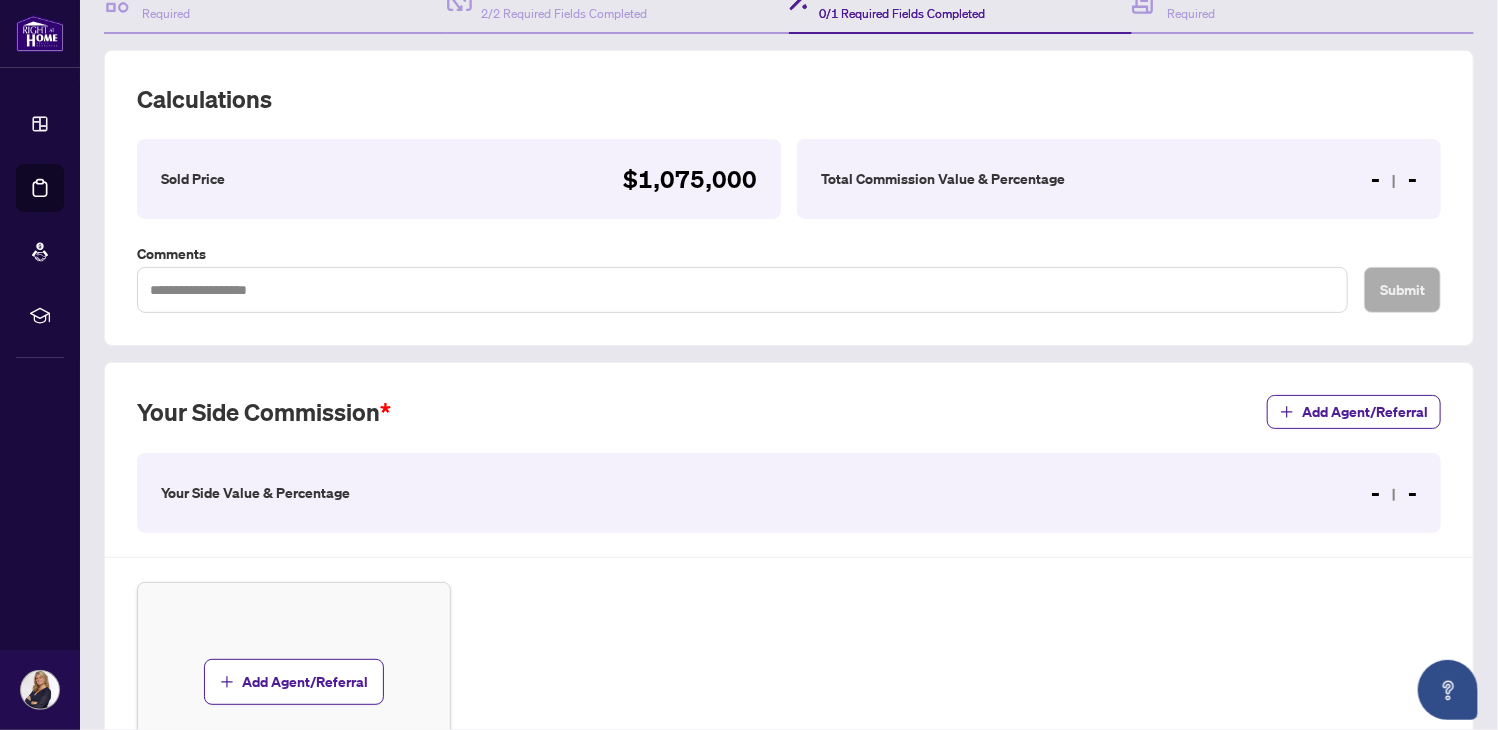 click on "Your Side Value & Percentage -     -" at bounding box center (789, 493) 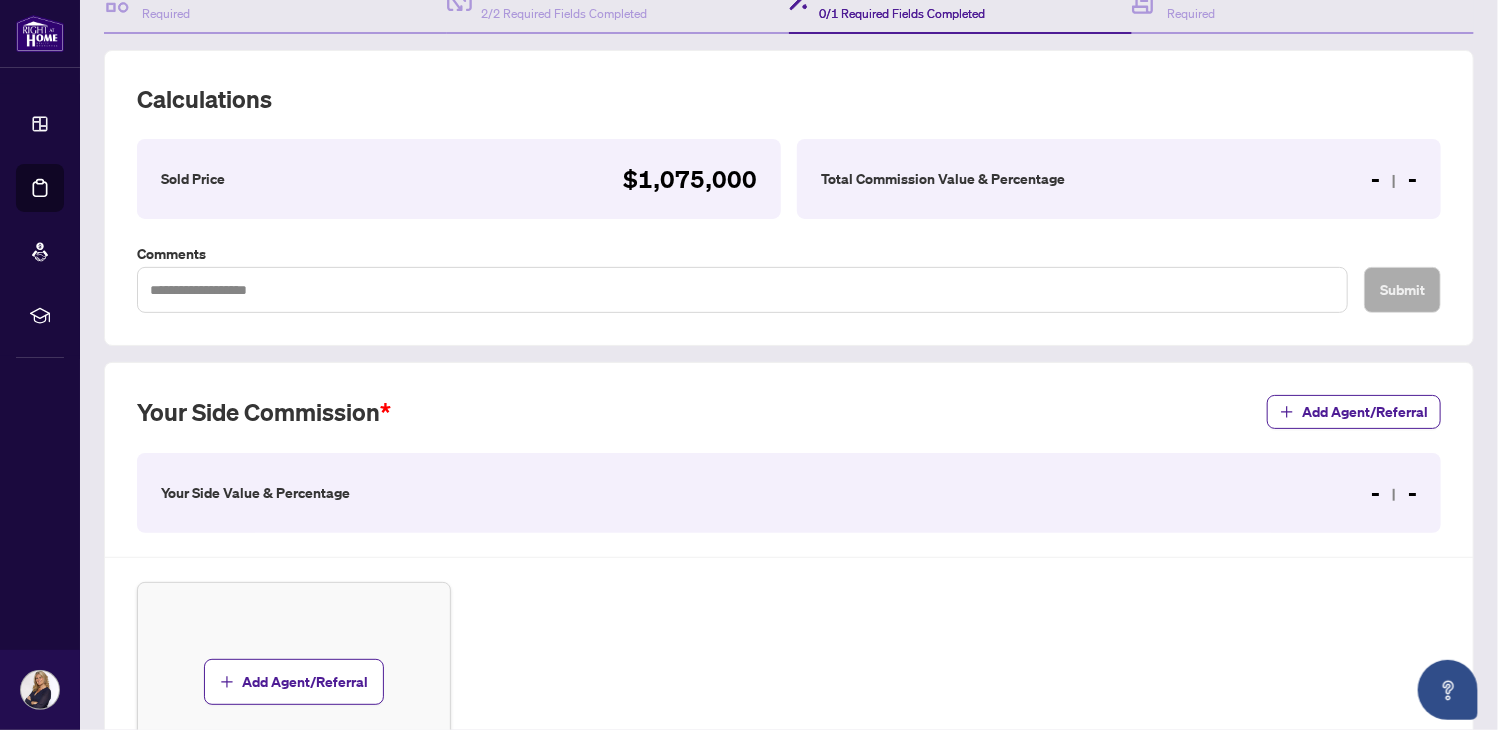 click on "Your Side Value & Percentage" at bounding box center [255, 493] 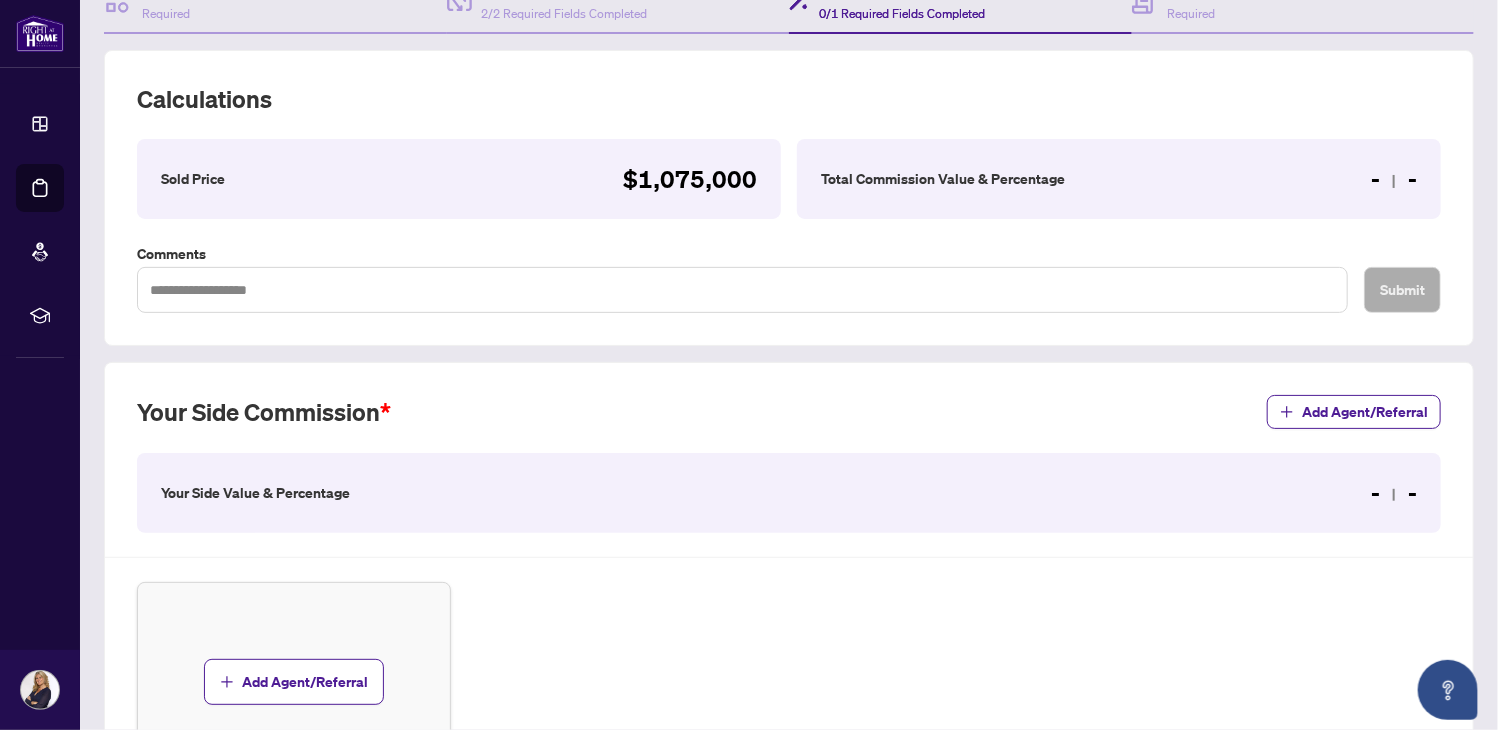 click on "-     -" at bounding box center (1394, 179) 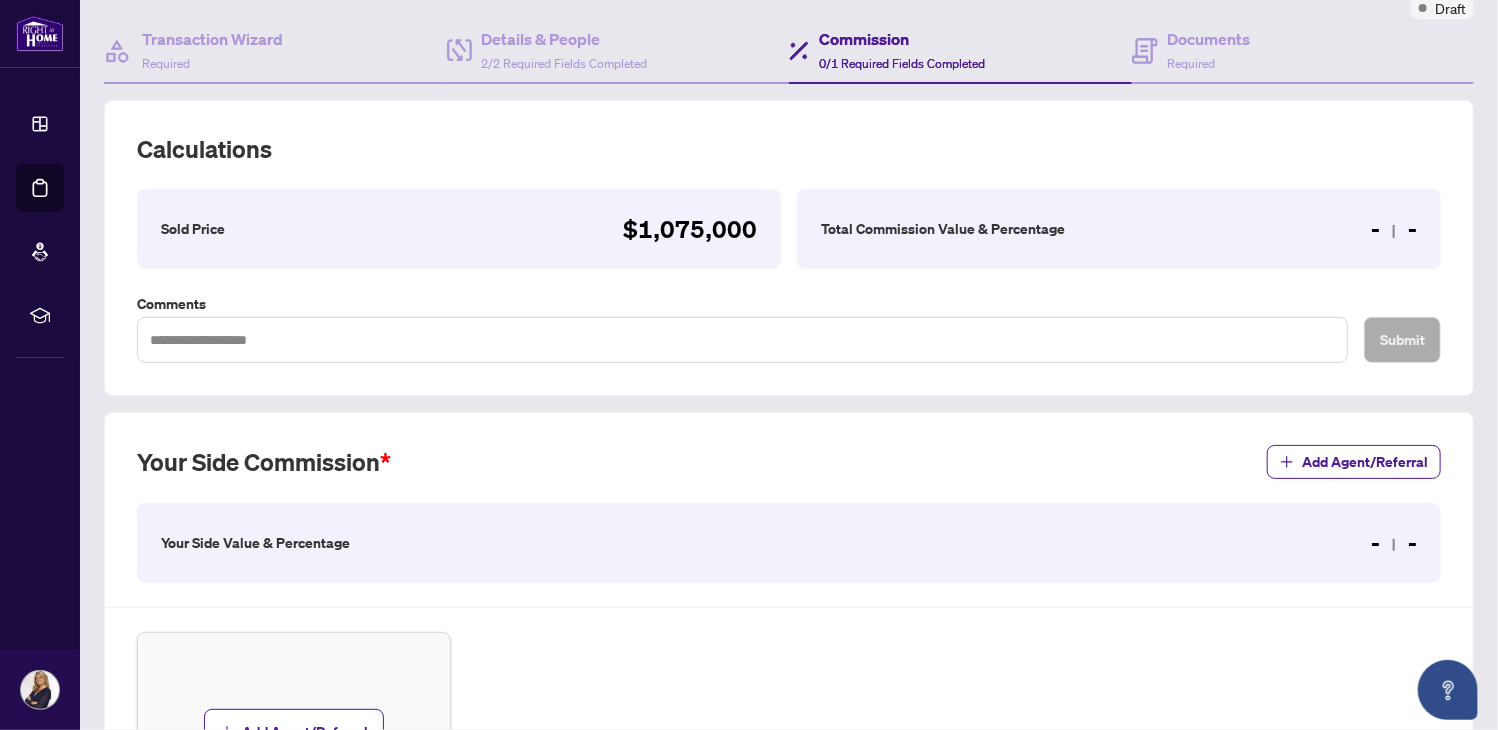 scroll, scrollTop: 170, scrollLeft: 0, axis: vertical 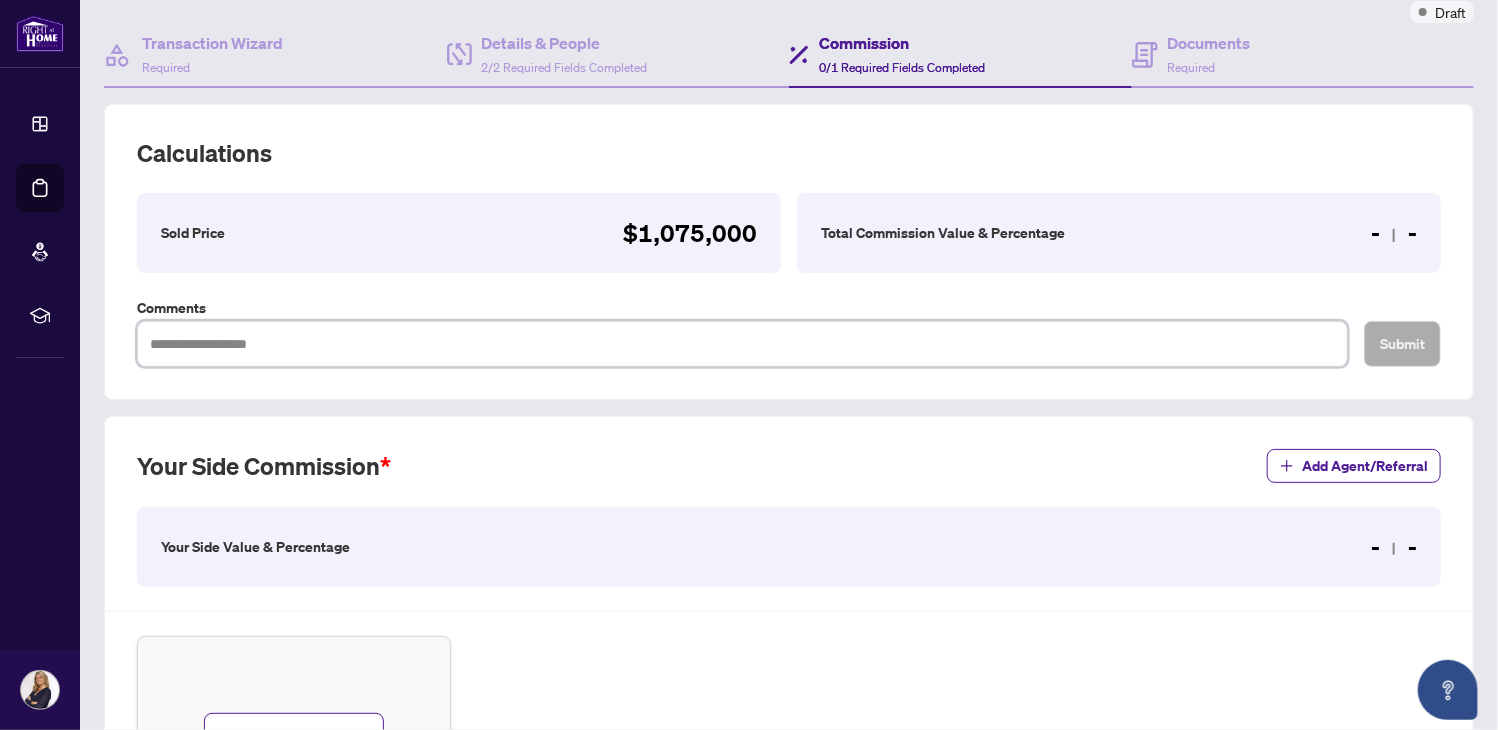 click at bounding box center (742, 344) 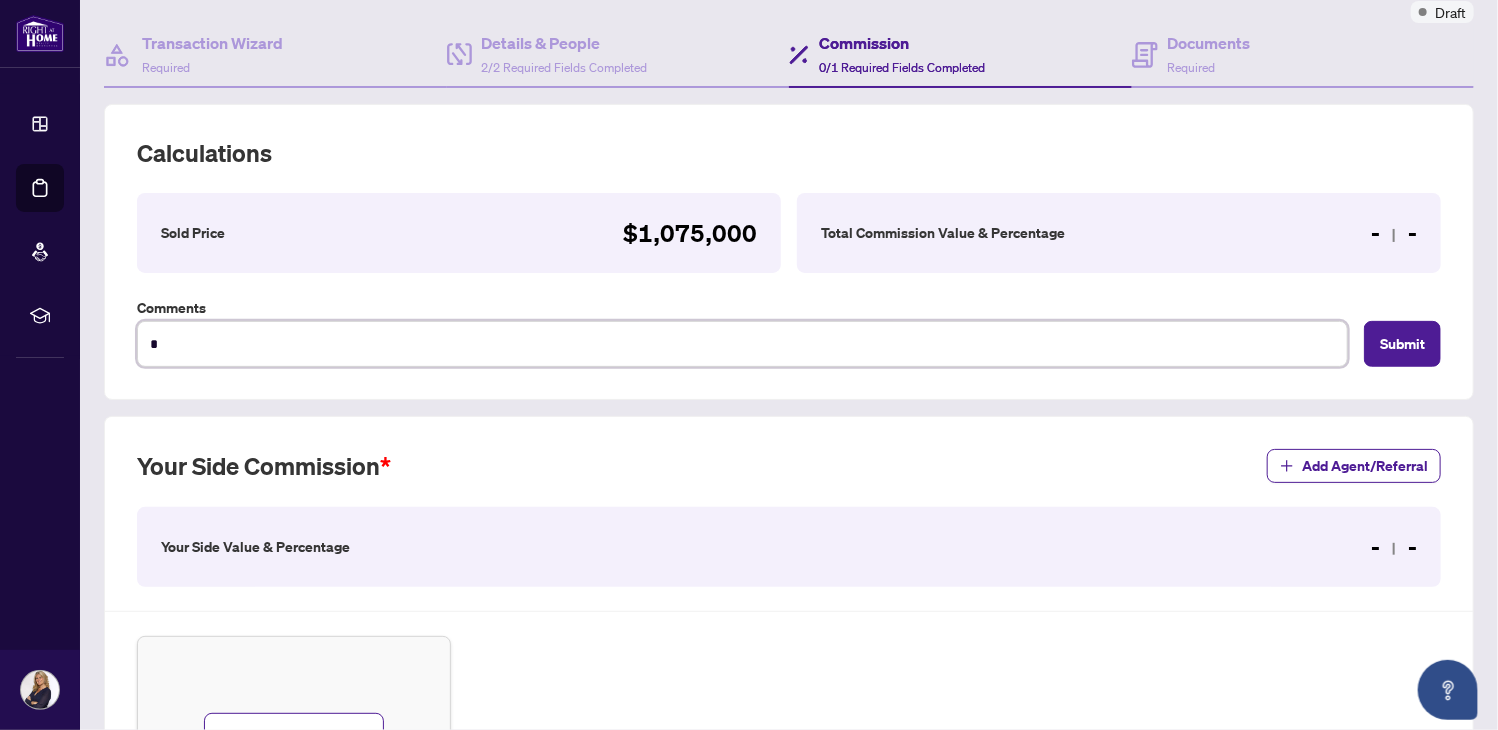 type on "*" 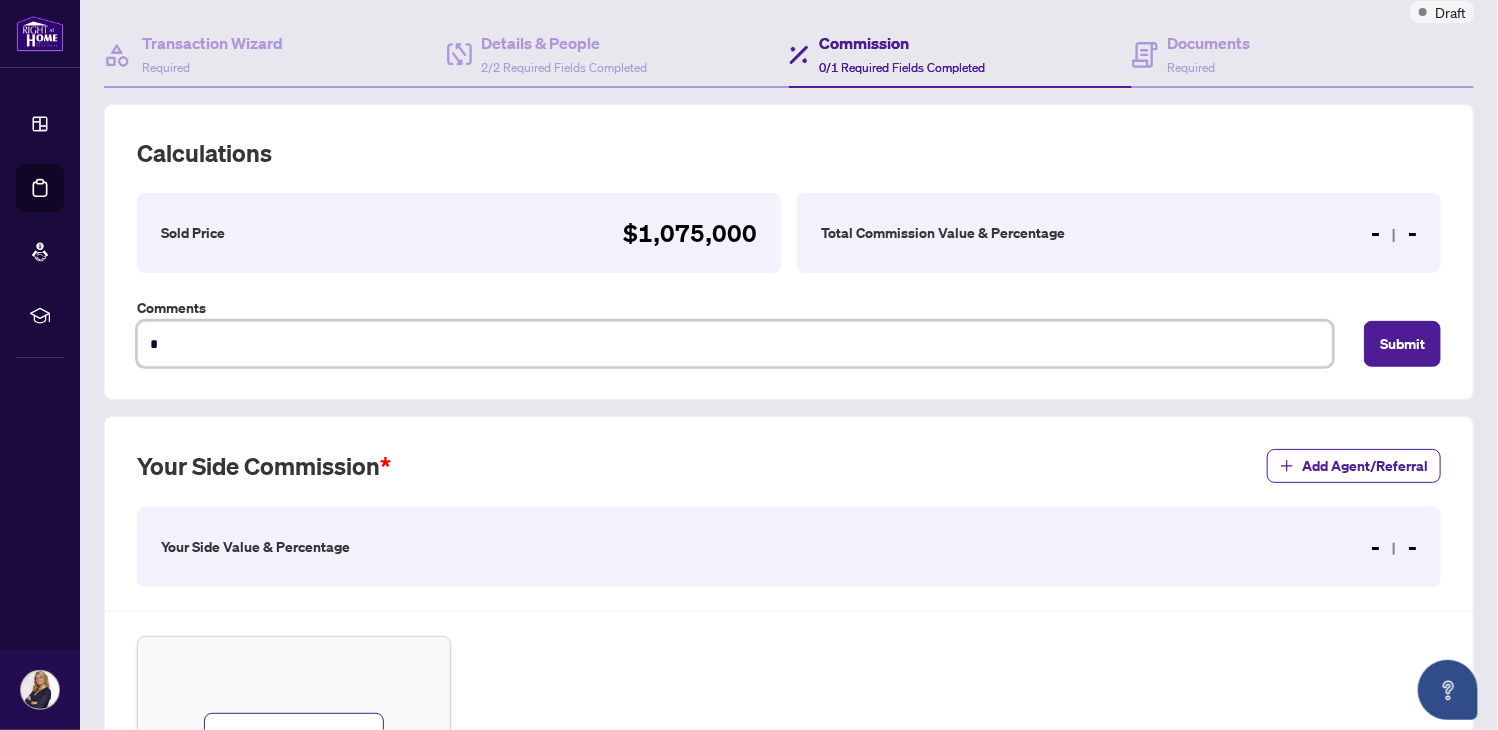 type on "**" 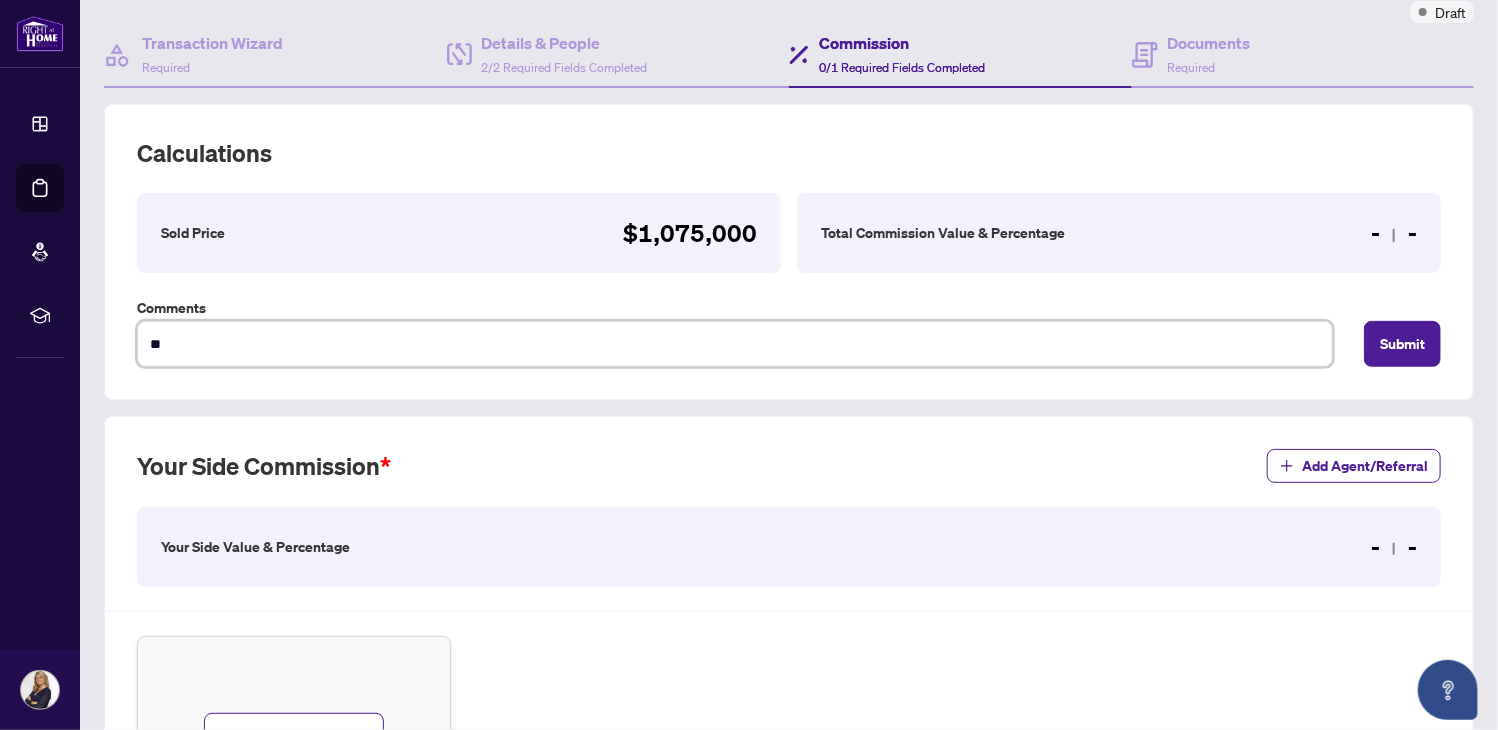 type on "***" 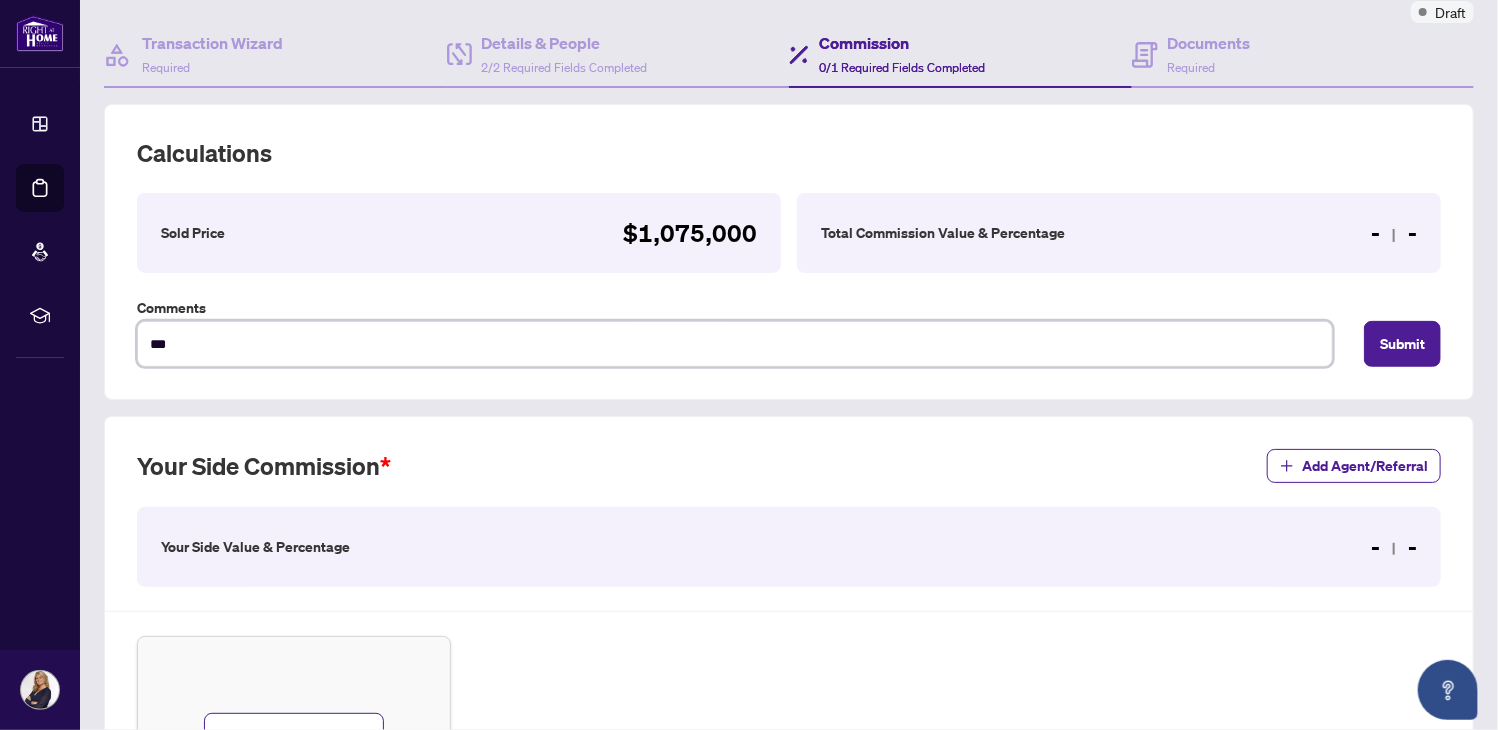type on "****" 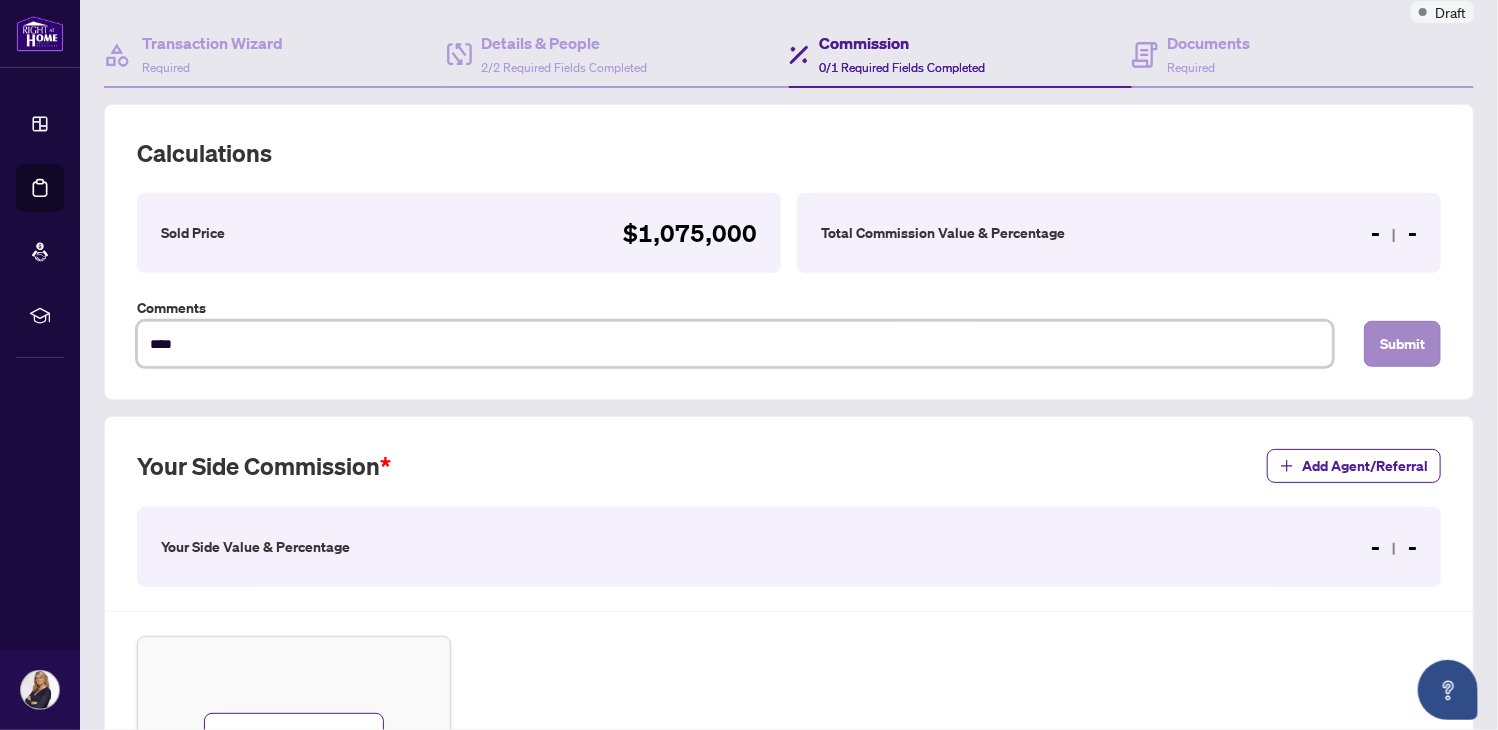 type on "****" 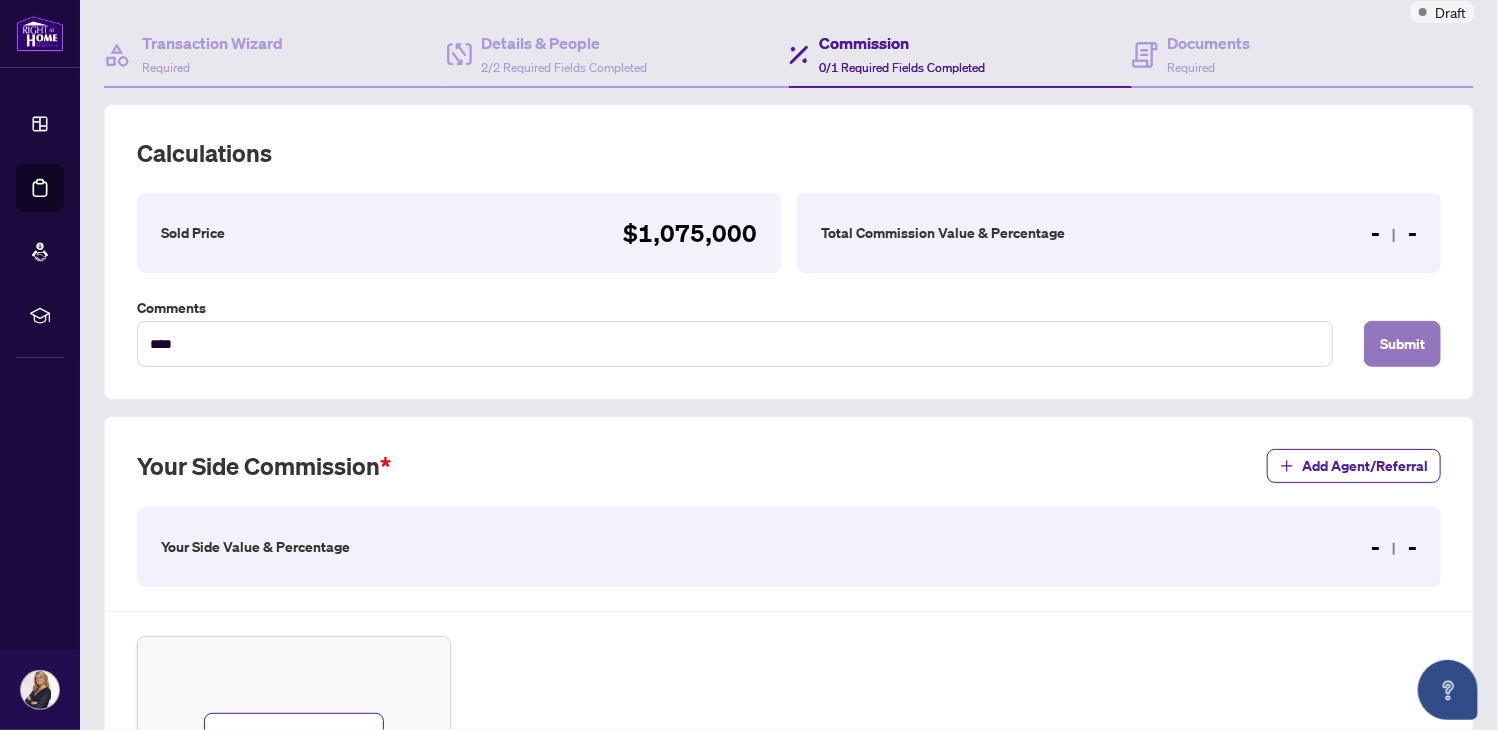 click on "Submit" at bounding box center [1402, 344] 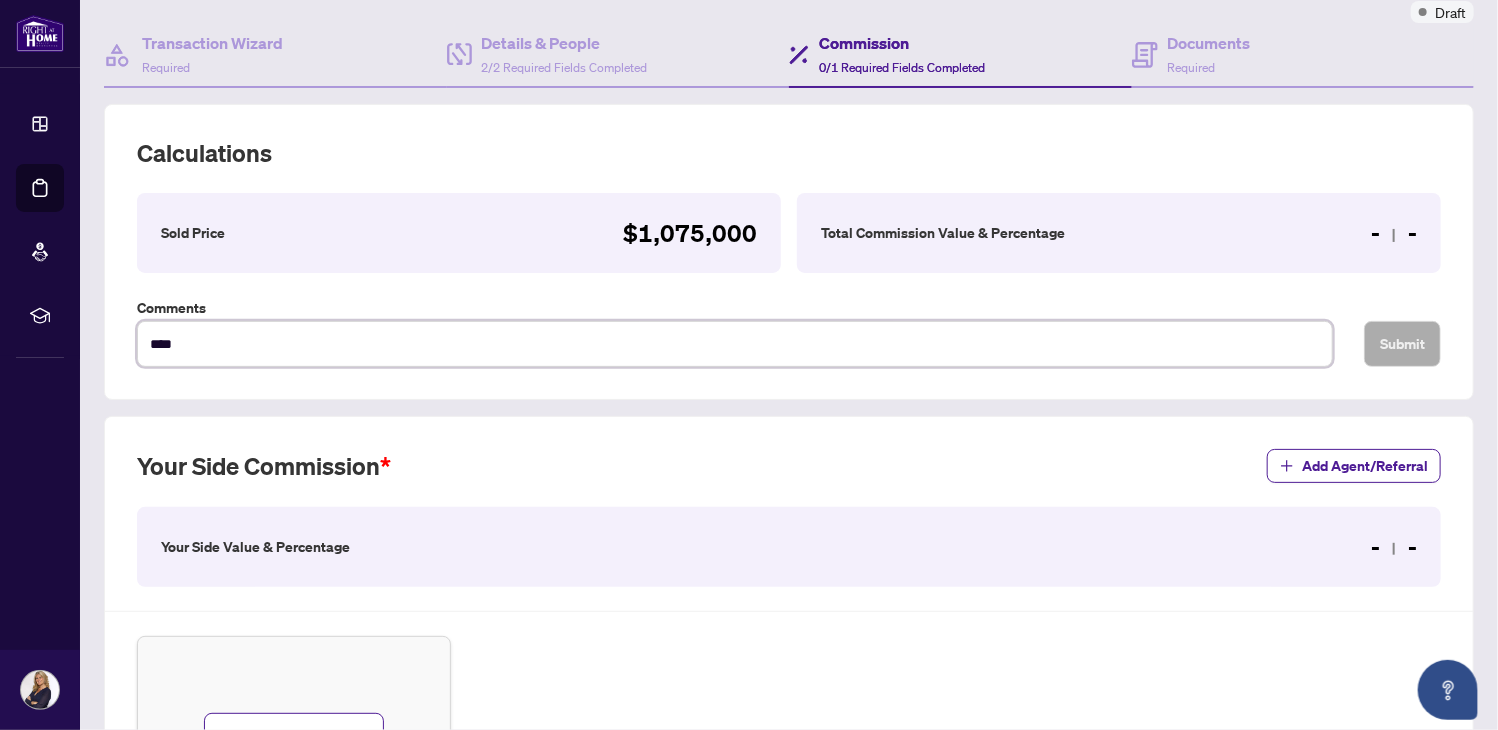 click on "****" at bounding box center (735, 344) 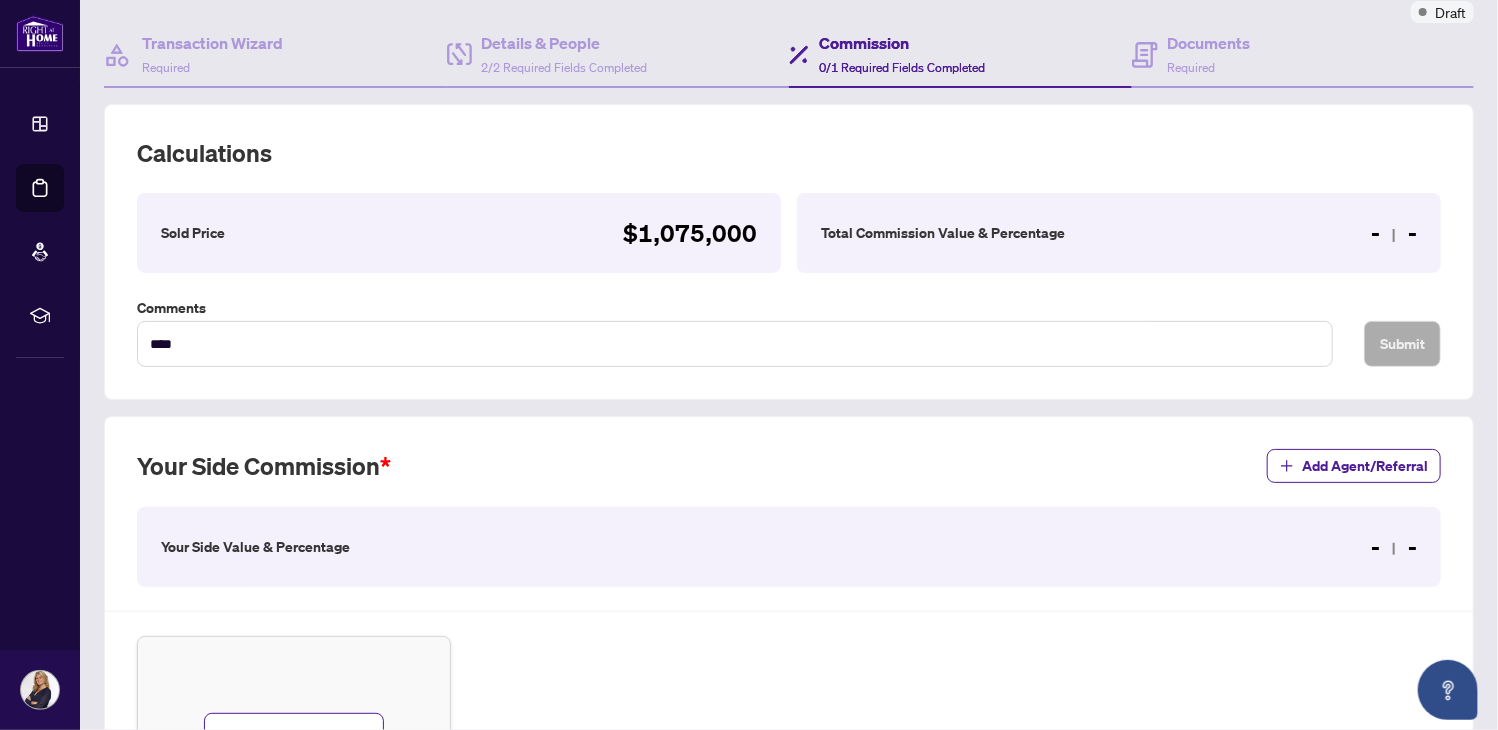 click on "Total Commission Value & Percentage" at bounding box center [943, 233] 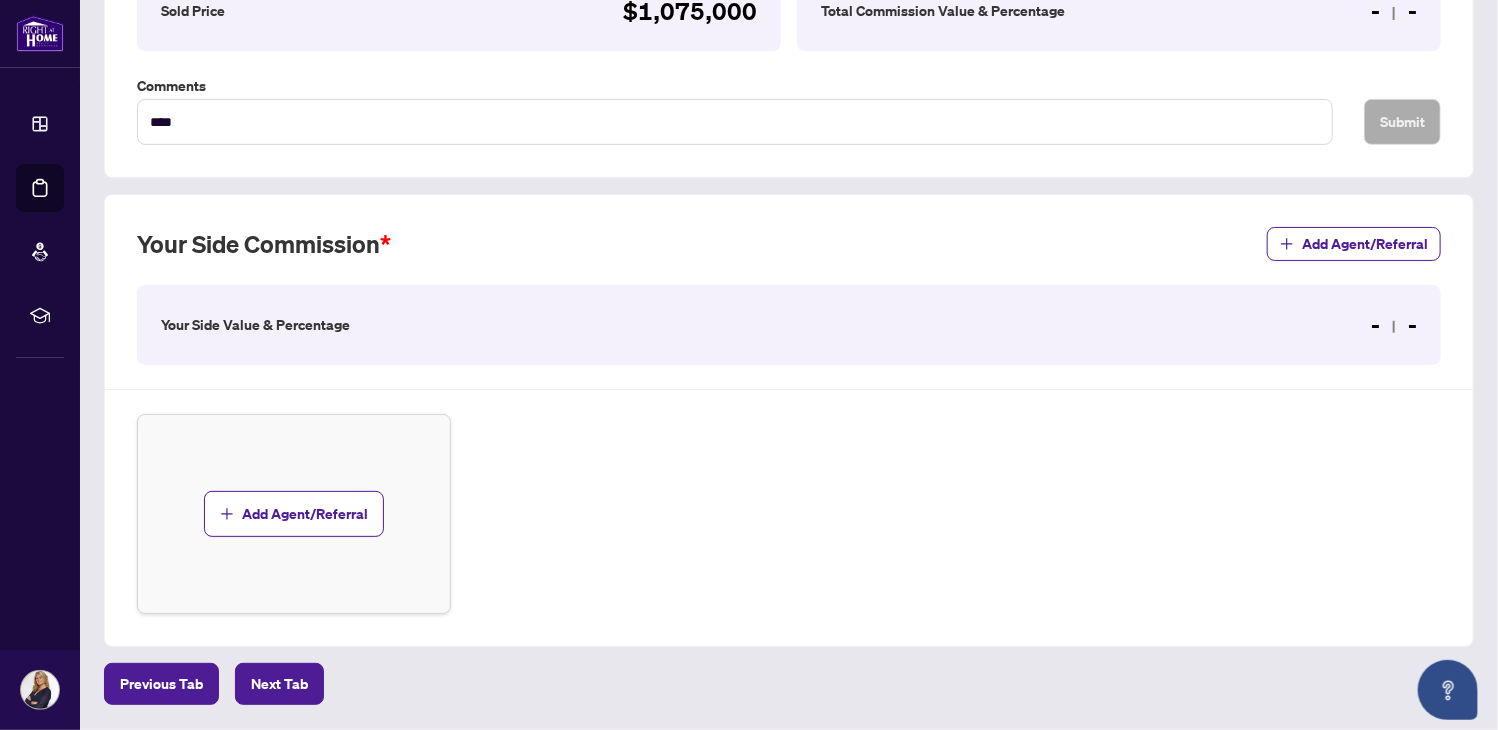 scroll, scrollTop: 415, scrollLeft: 0, axis: vertical 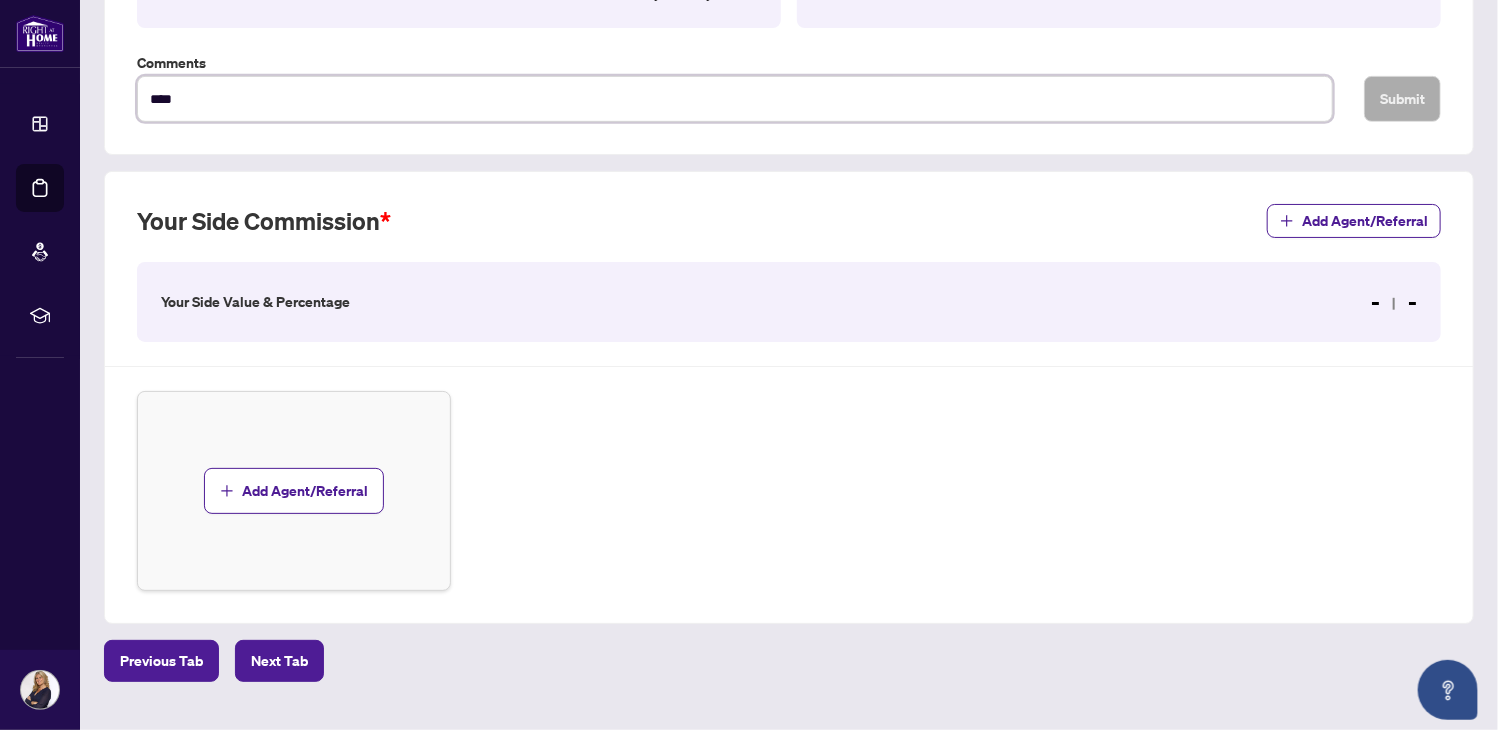 click on "****" at bounding box center (735, 99) 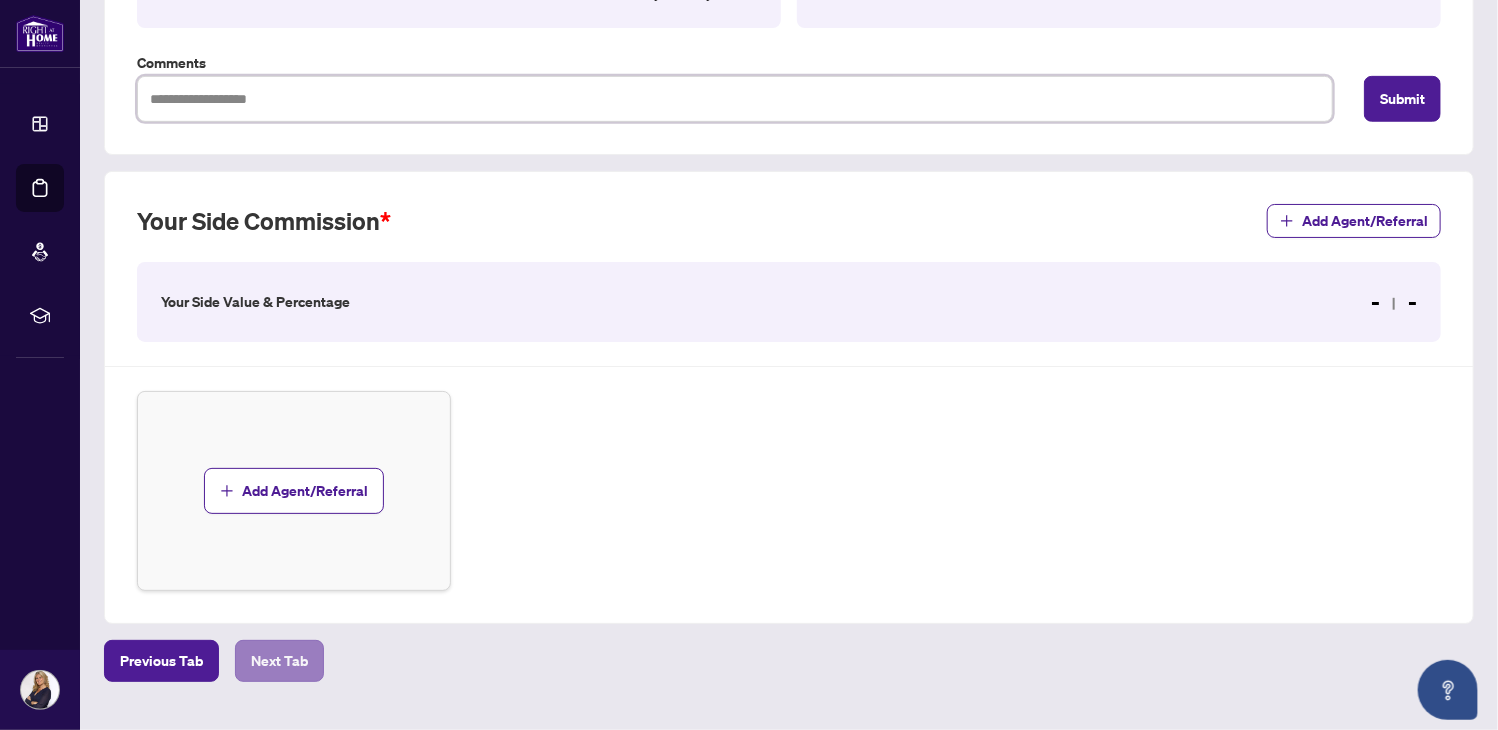 type 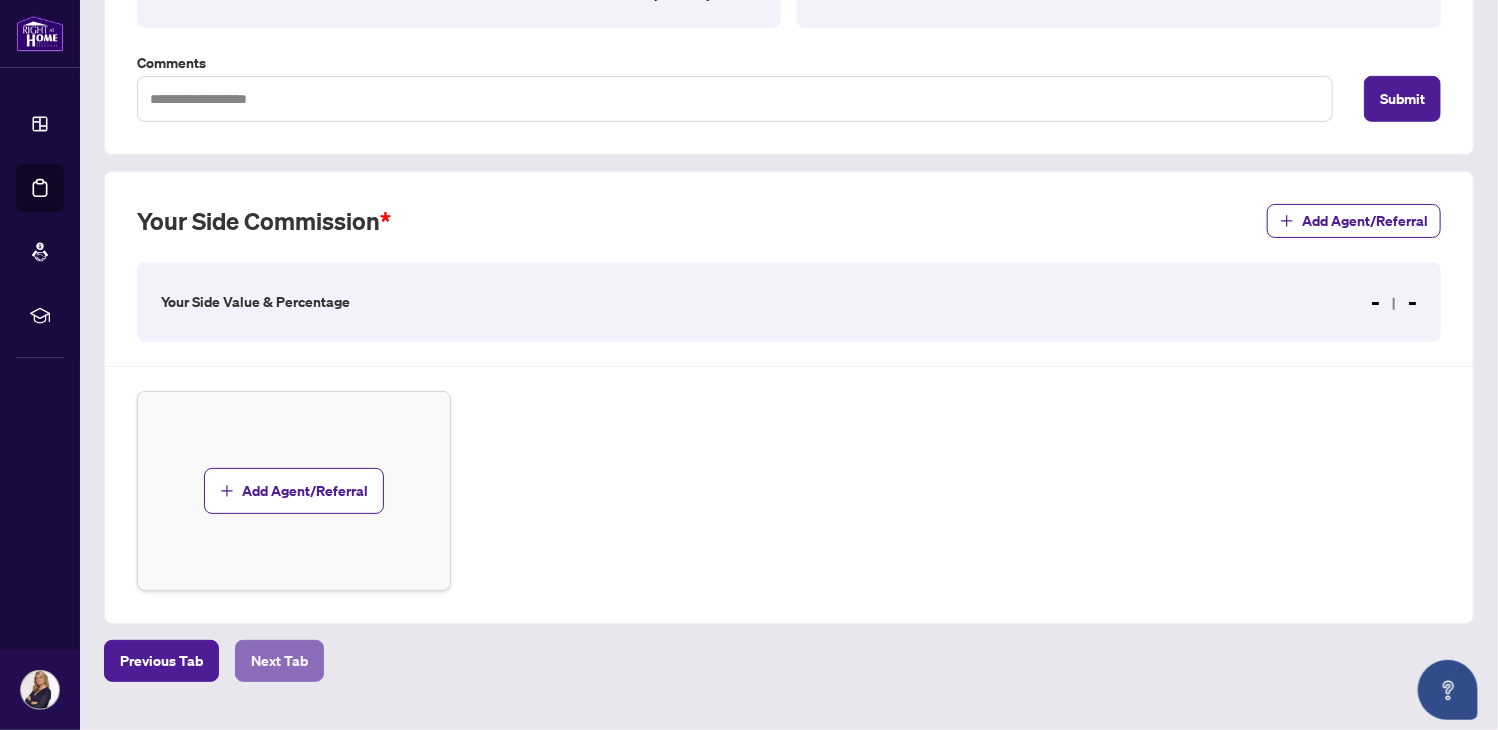 click on "Next Tab" at bounding box center (279, 661) 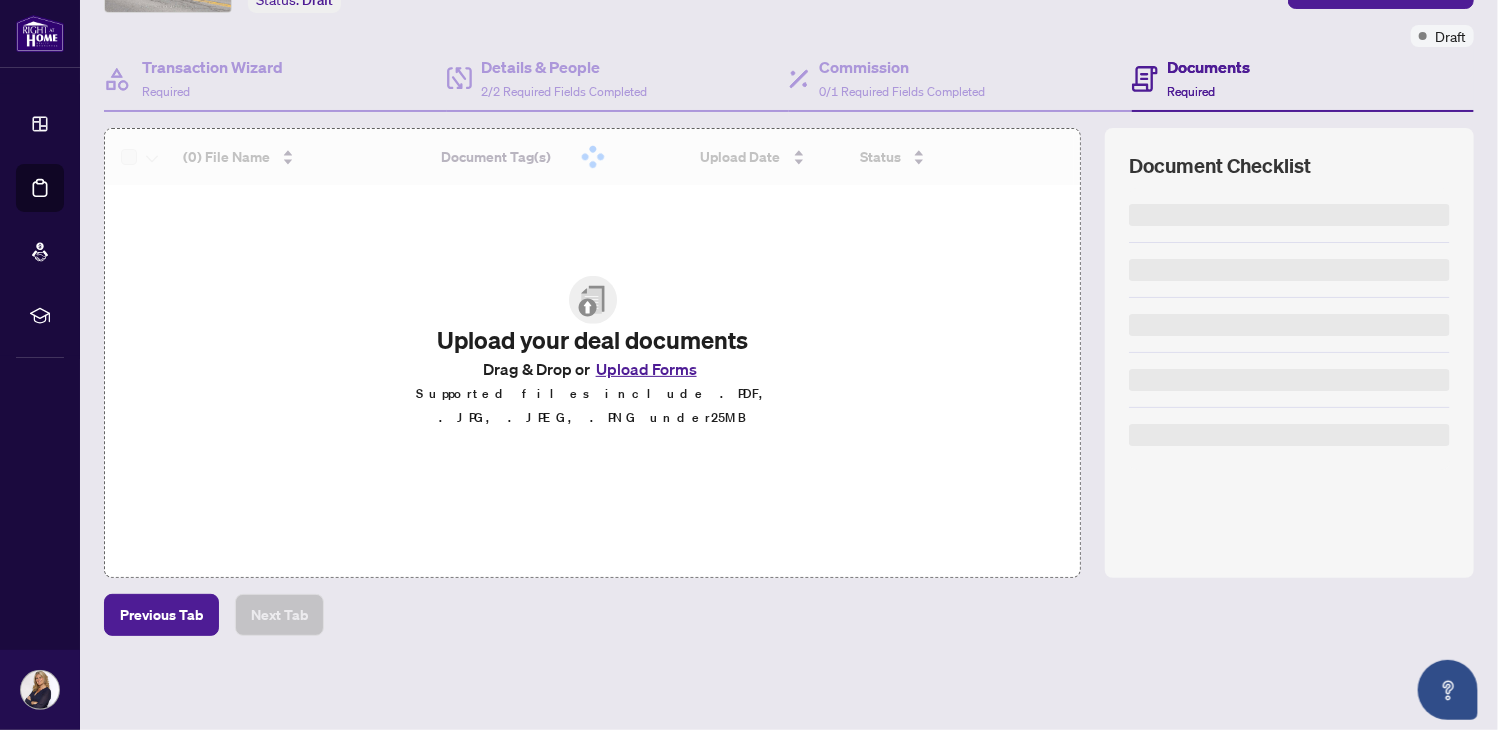 scroll, scrollTop: 0, scrollLeft: 0, axis: both 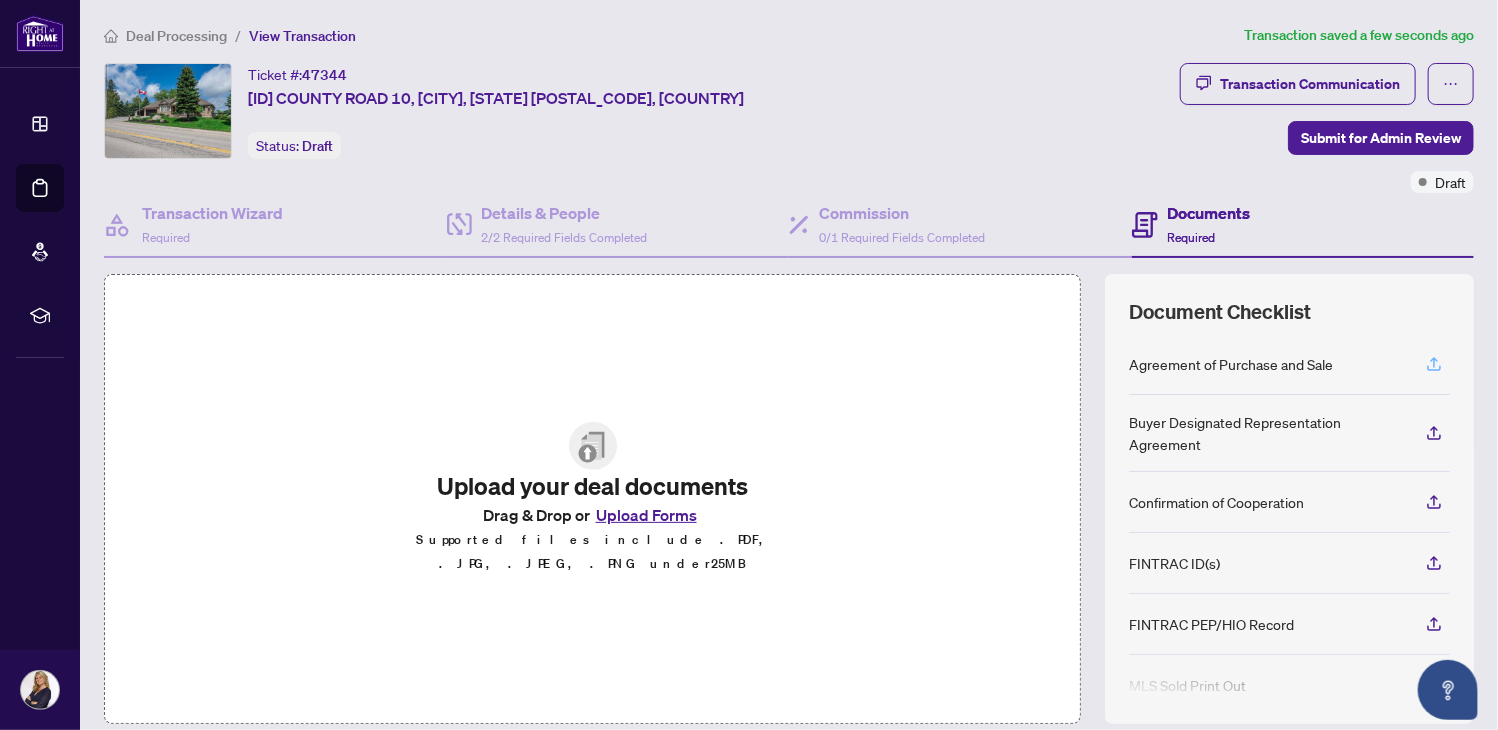 click 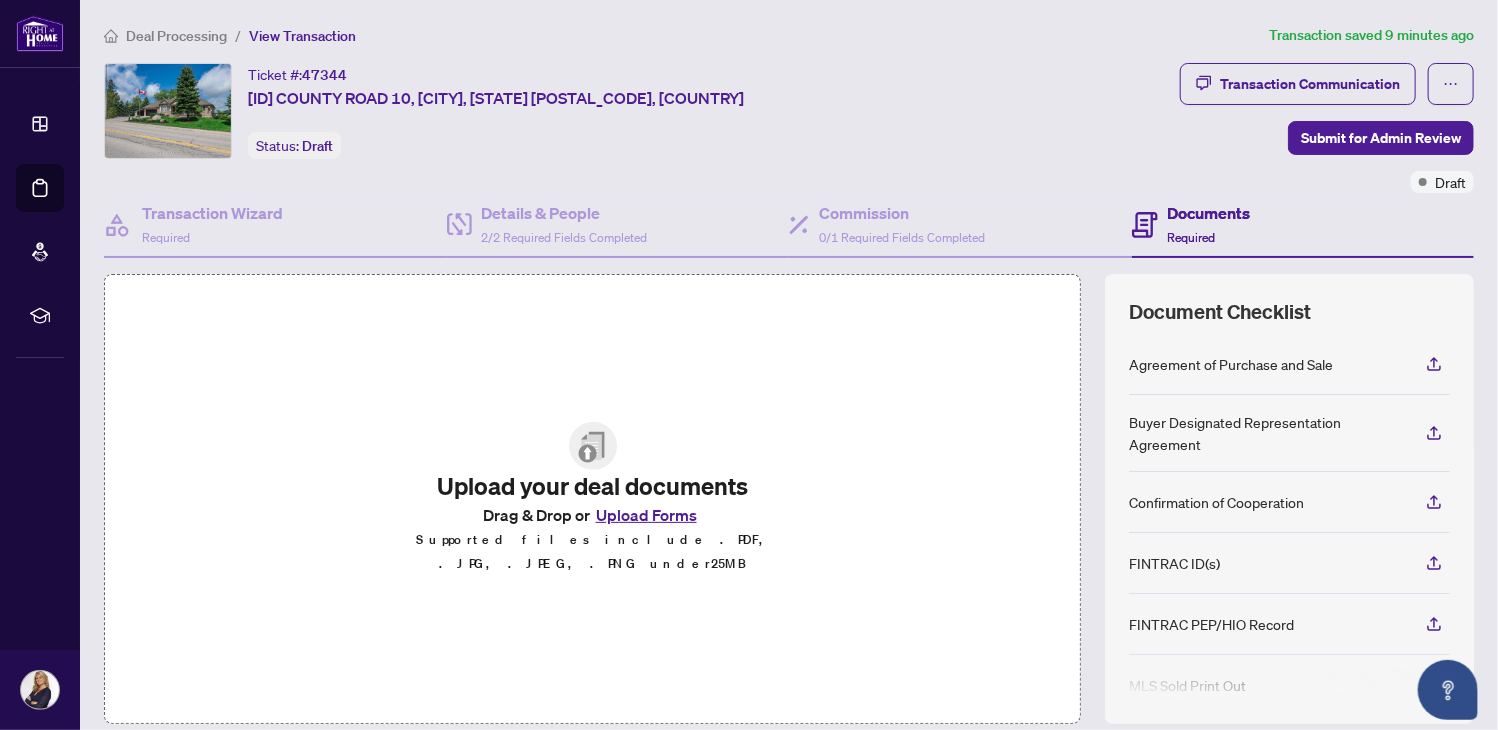 click on "Agreement of Purchase and Sale" at bounding box center (1231, 364) 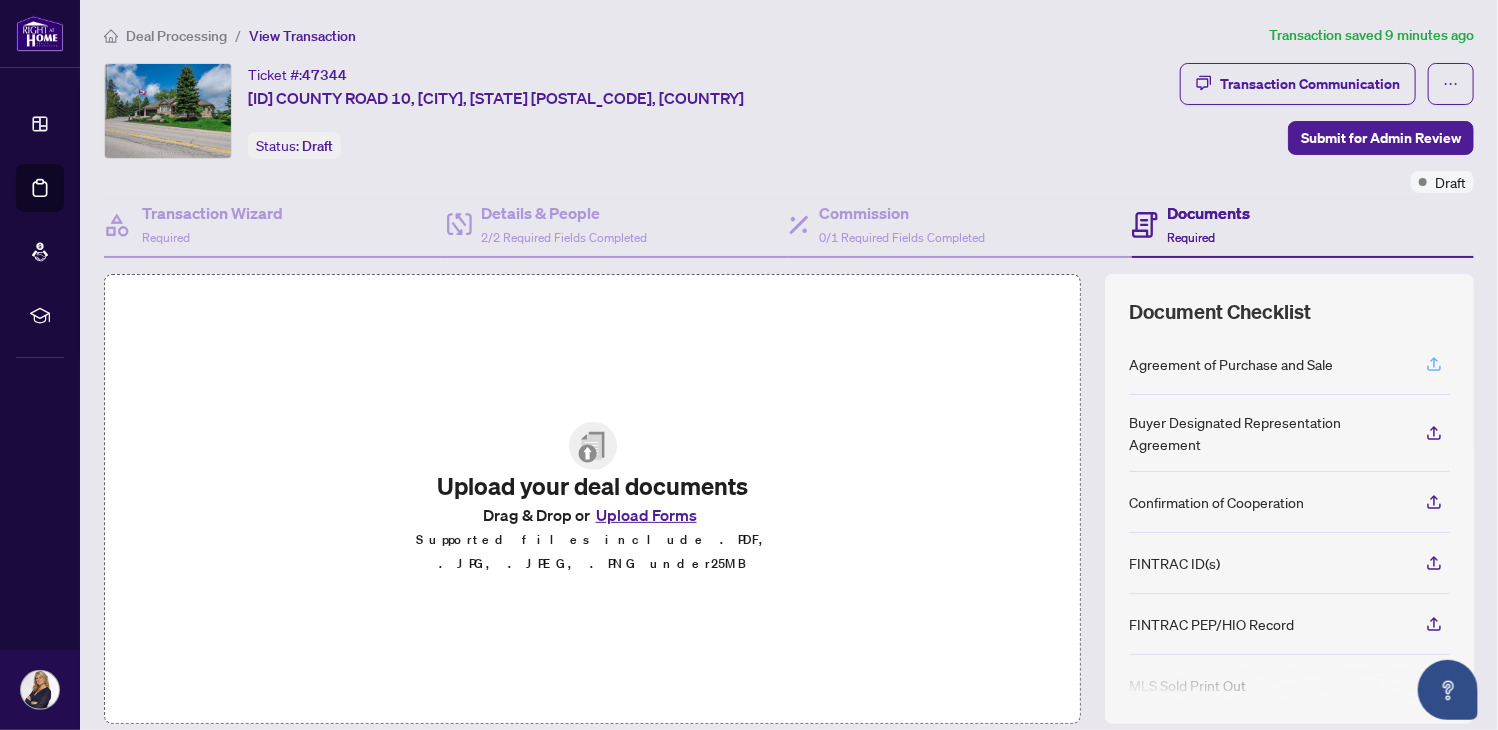 click 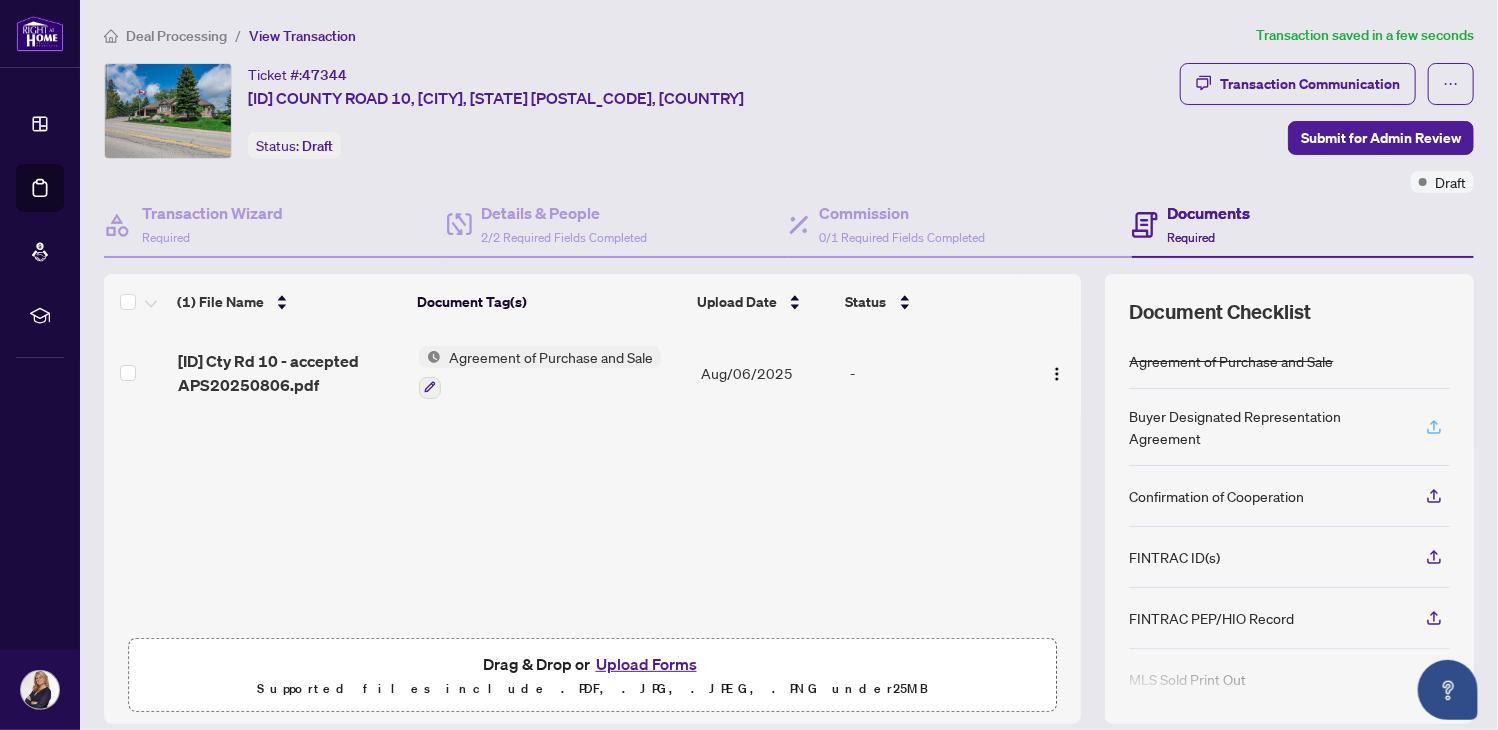 click 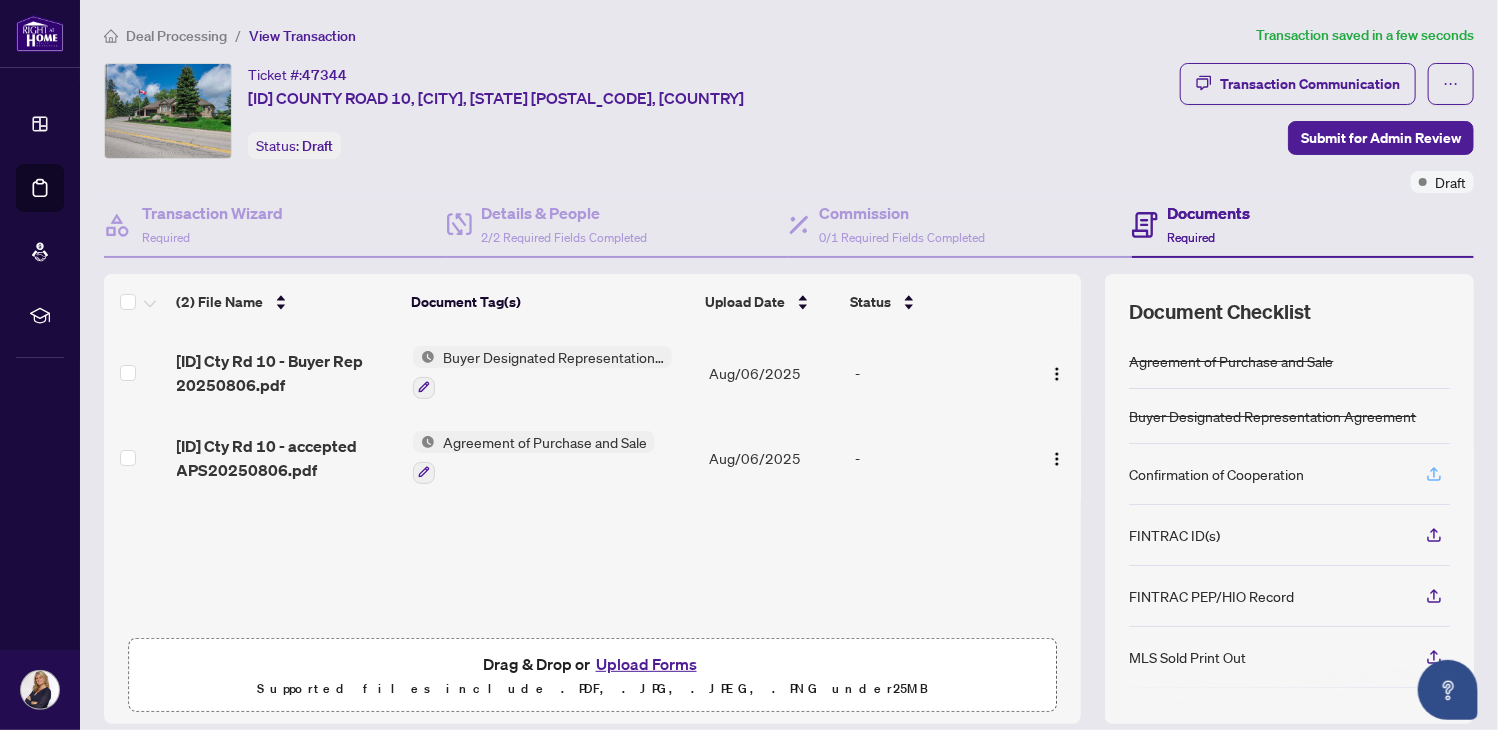 click at bounding box center [1434, 474] 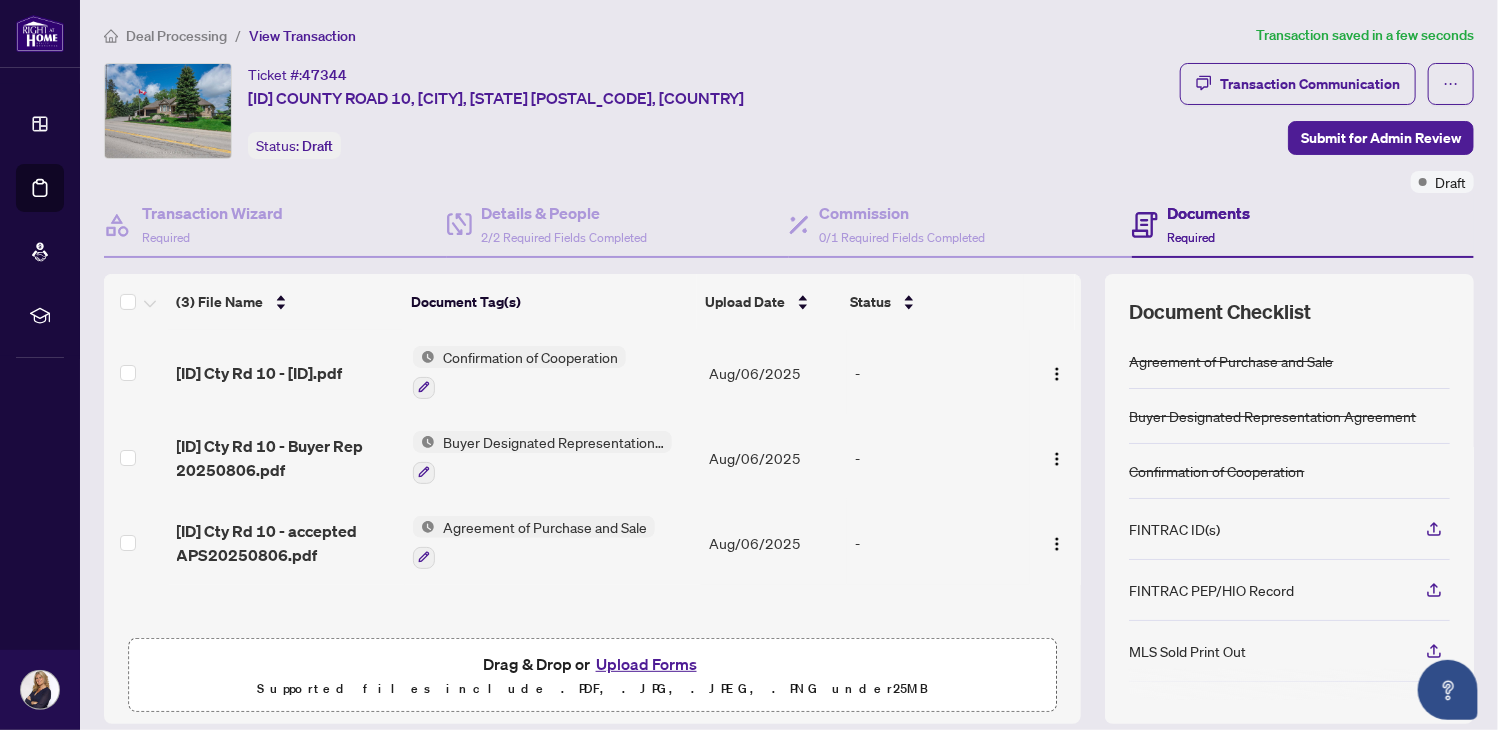 click on "FINTRAC PEP/HIO Record" at bounding box center (1289, 590) 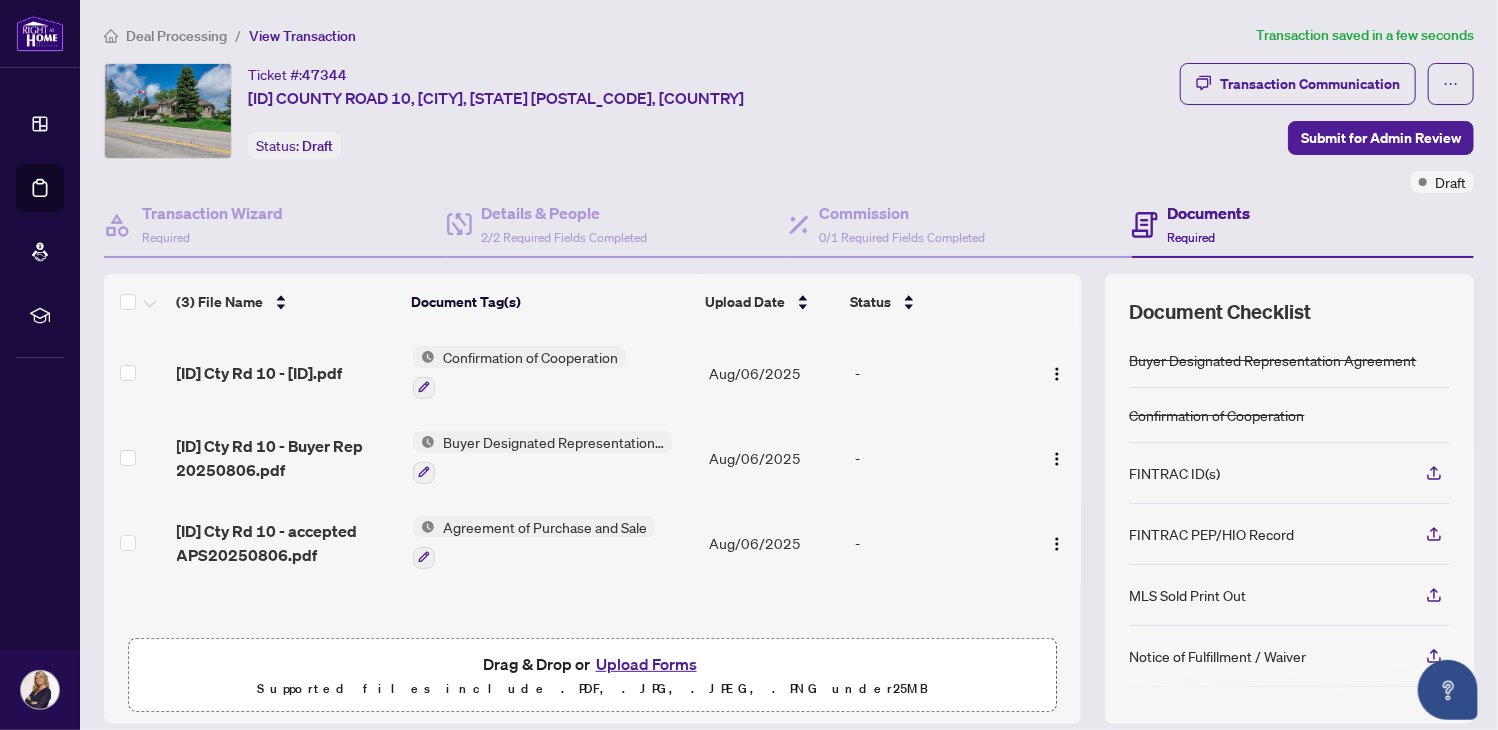 scroll, scrollTop: 168, scrollLeft: 0, axis: vertical 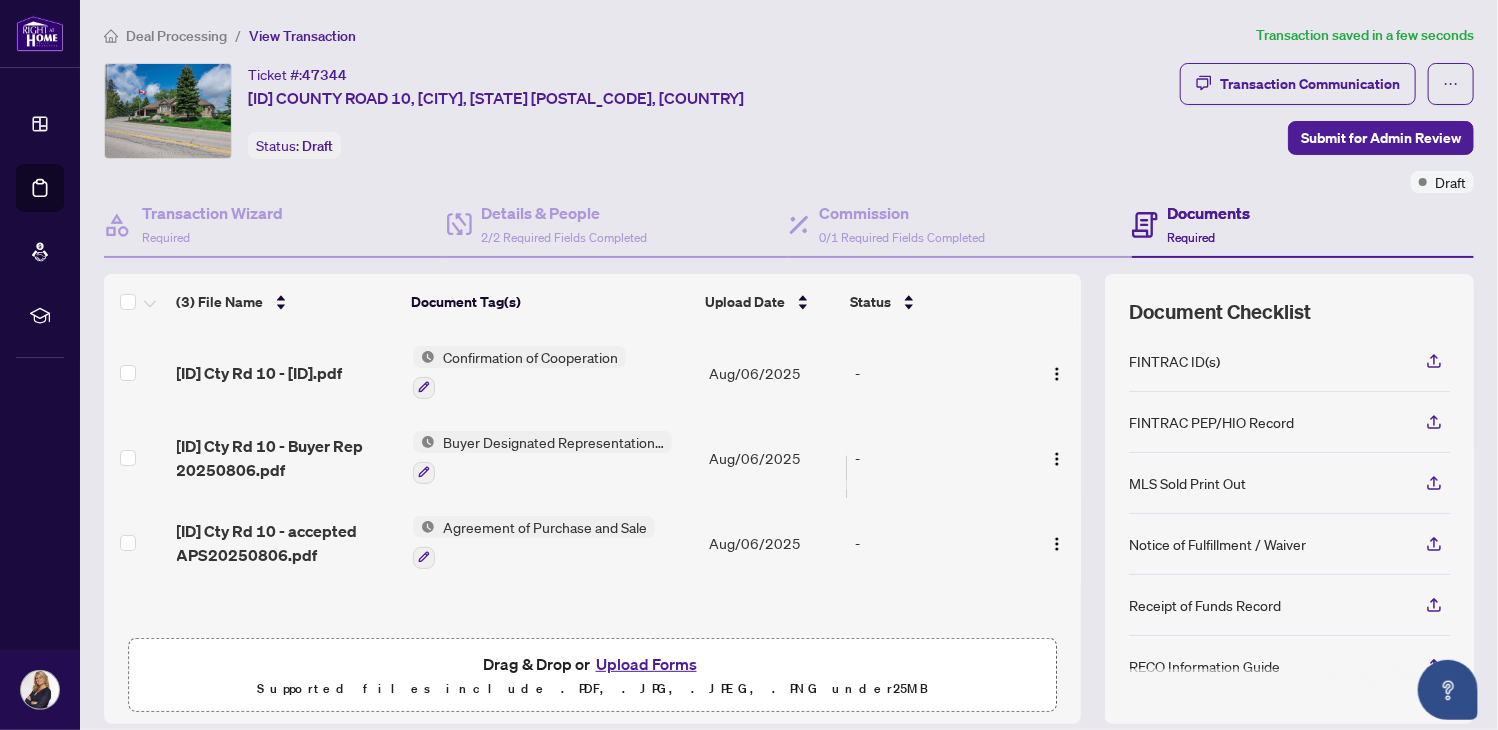 click on "RECO Information Guide" at bounding box center [1204, 666] 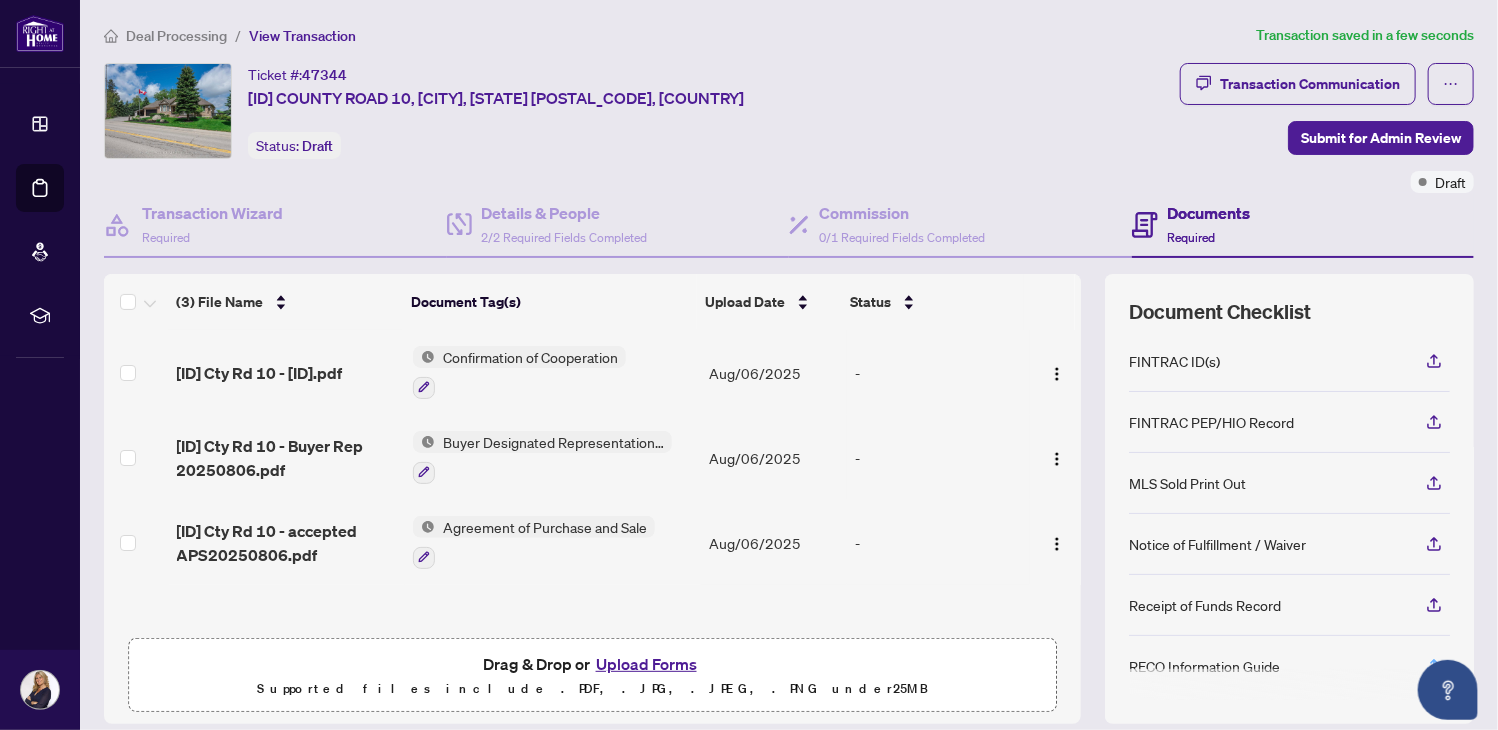 click 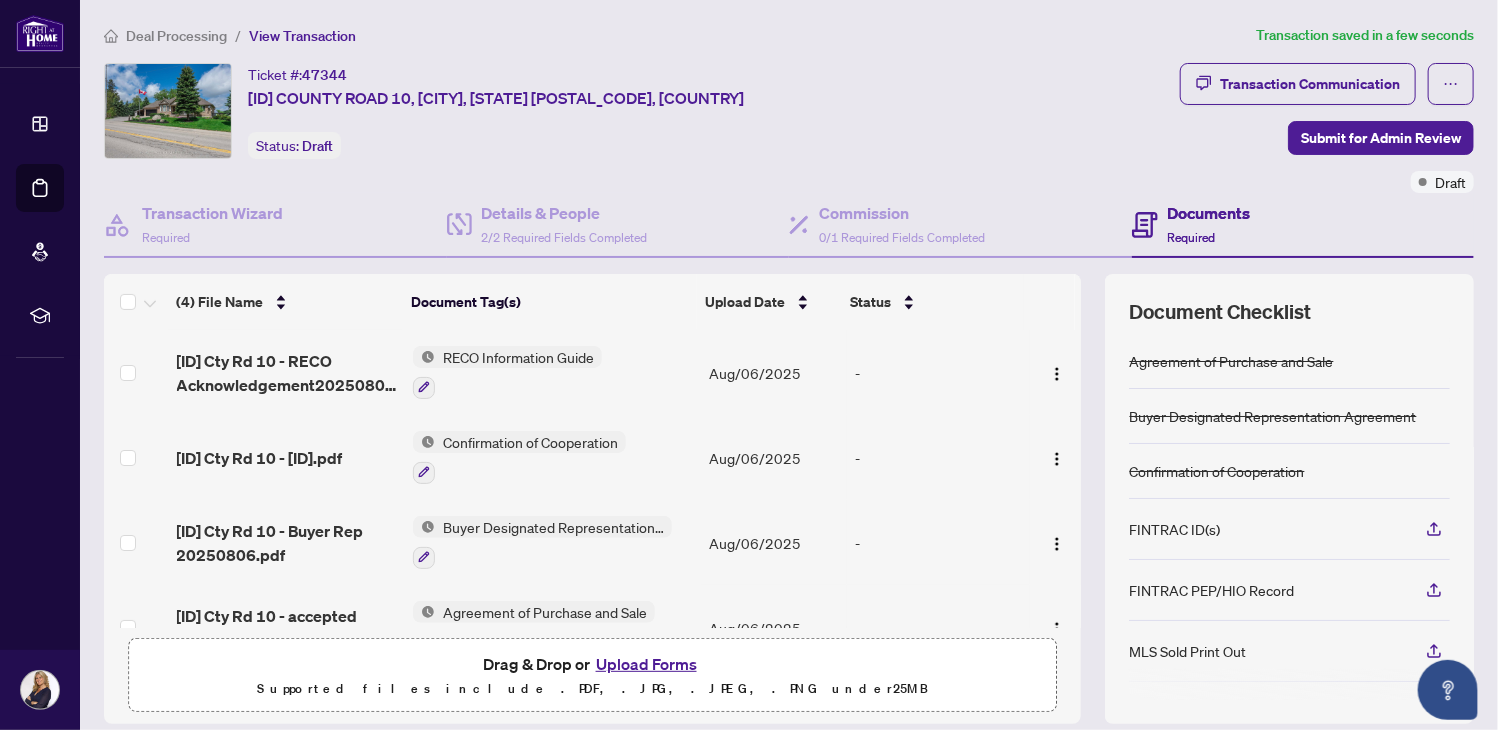 scroll, scrollTop: 144, scrollLeft: 0, axis: vertical 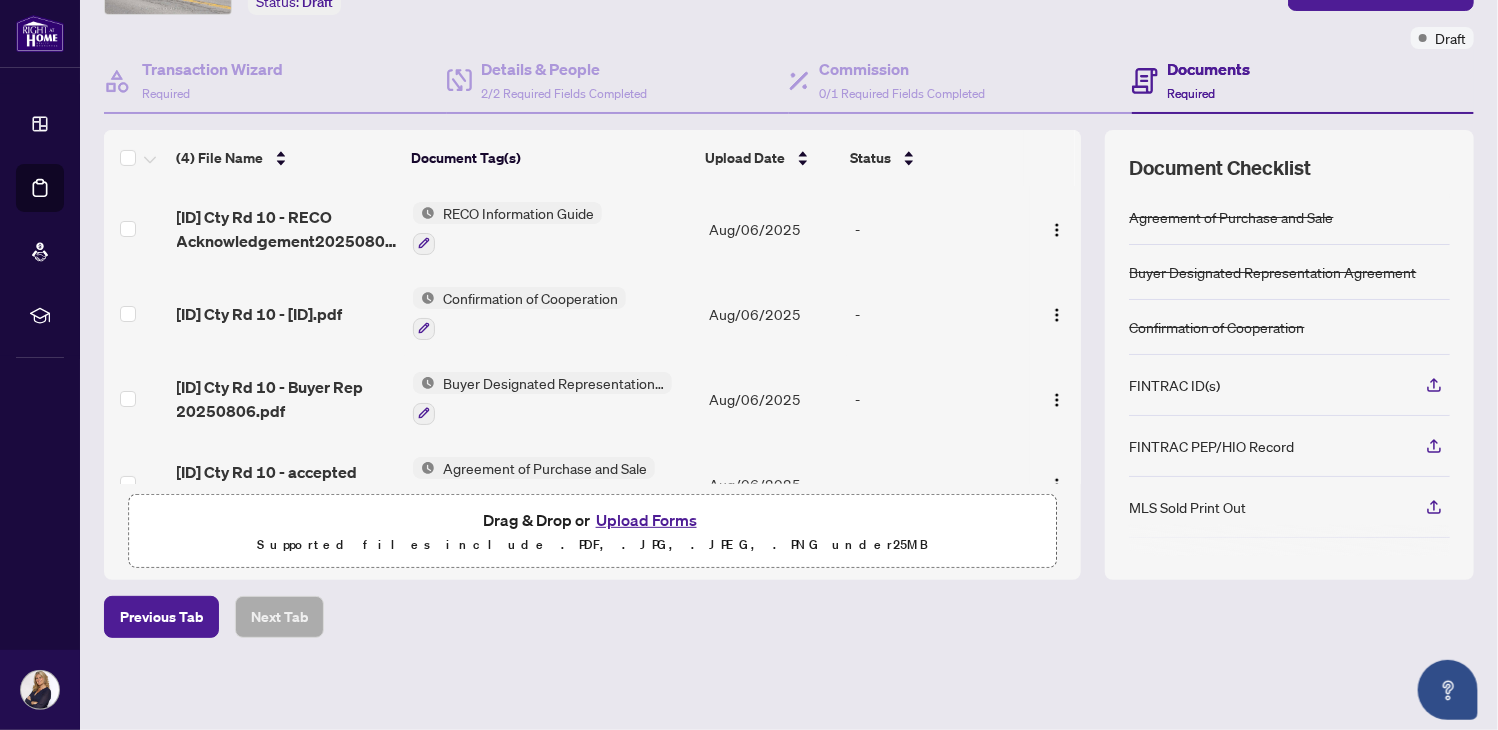 click on "Upload Forms" at bounding box center (646, 520) 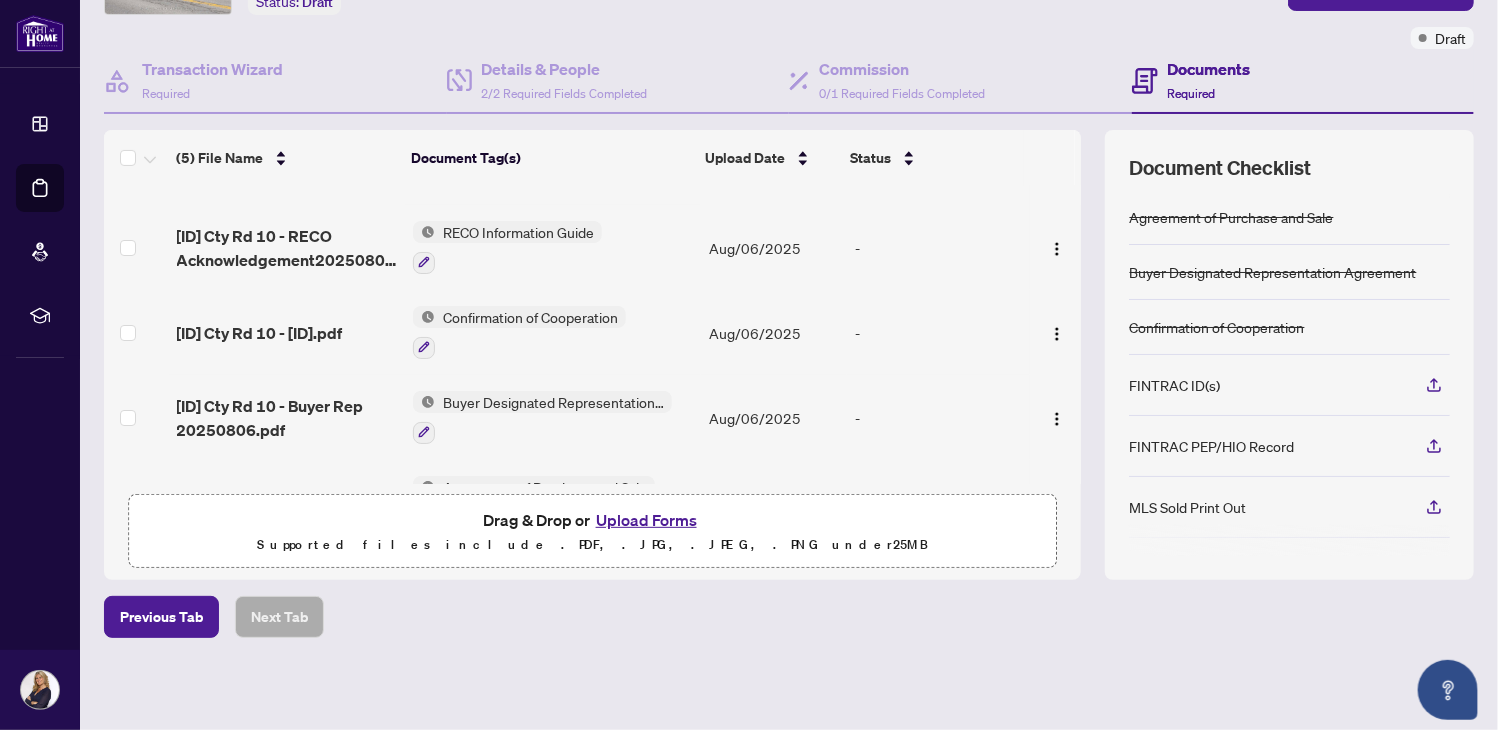 scroll, scrollTop: 0, scrollLeft: 0, axis: both 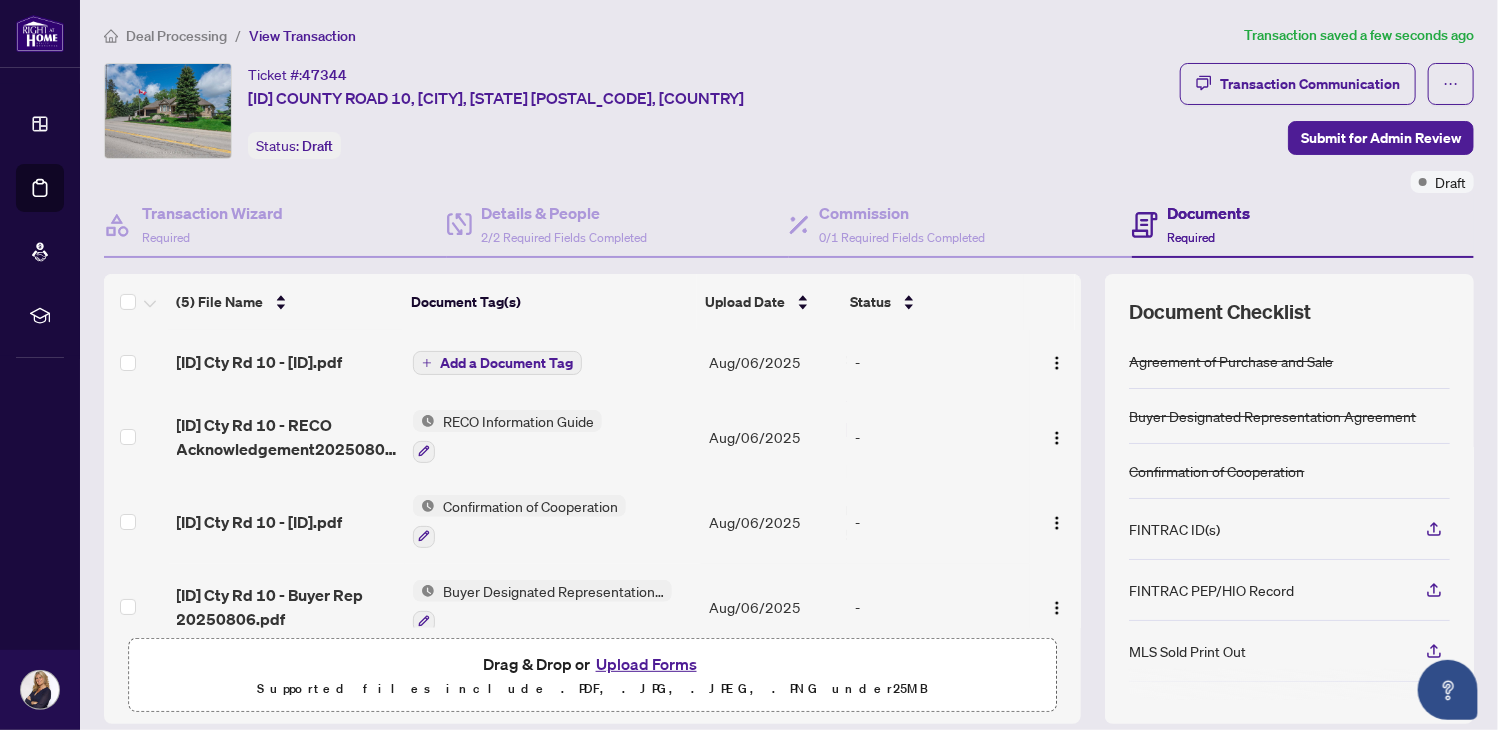 click on "Documents Required" at bounding box center (1209, 224) 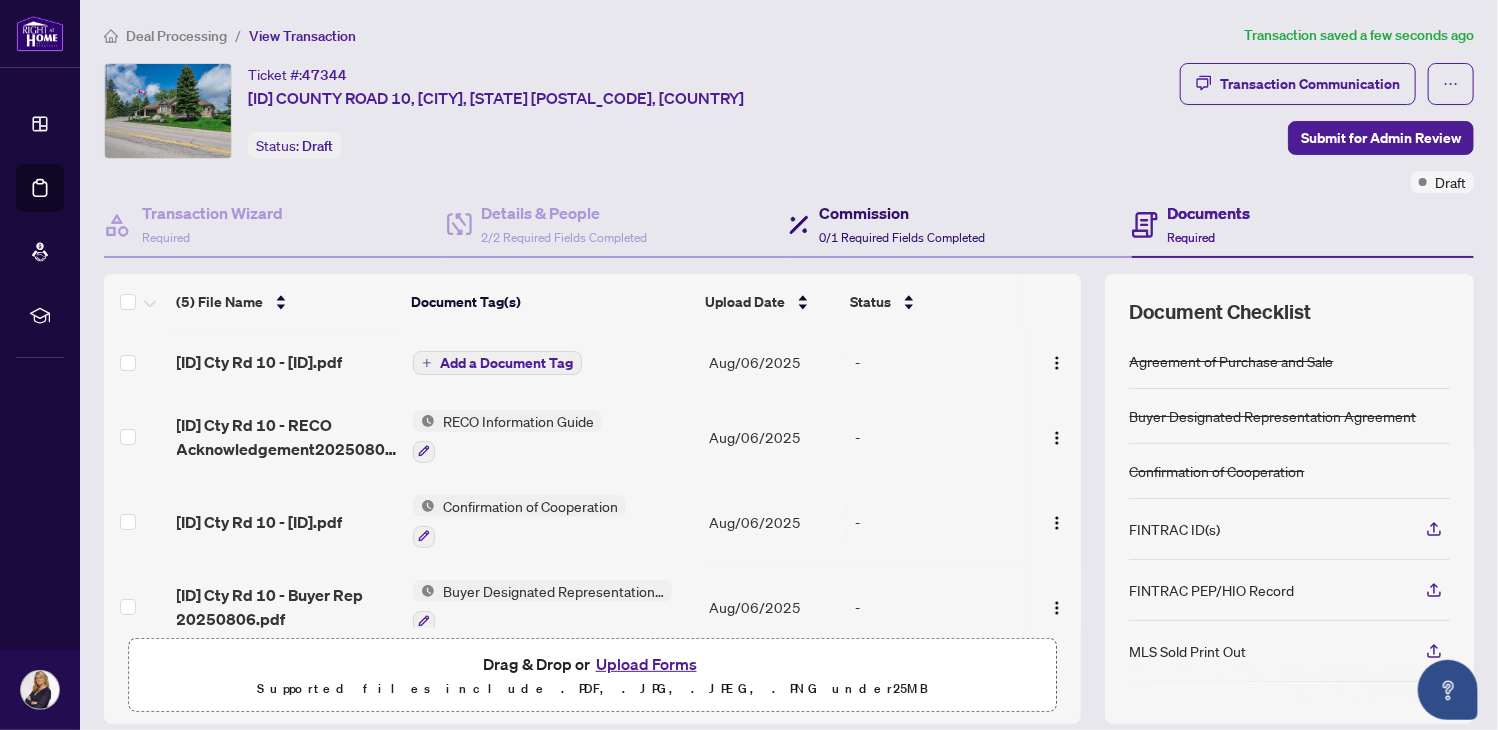 click on "Commission" at bounding box center [902, 213] 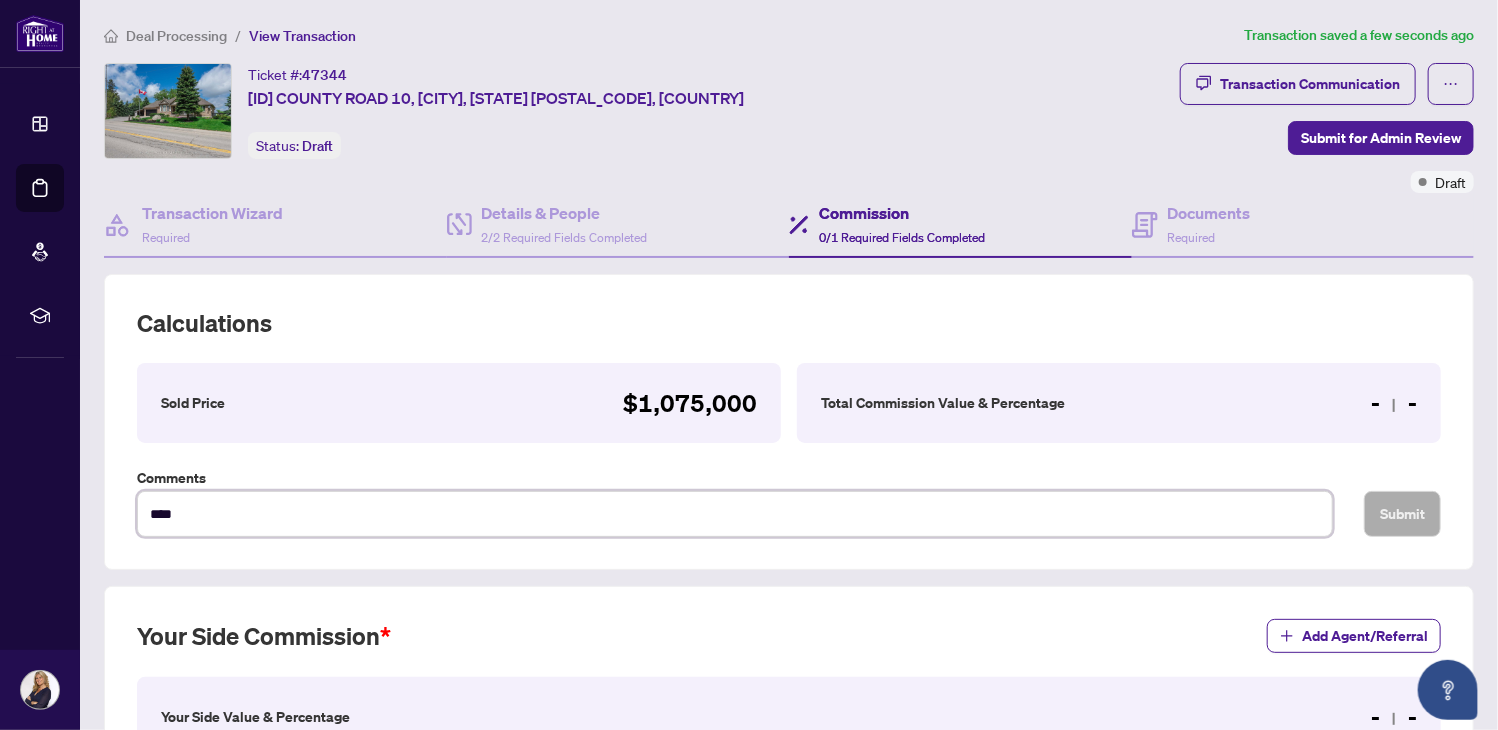 click on "****" at bounding box center (735, 514) 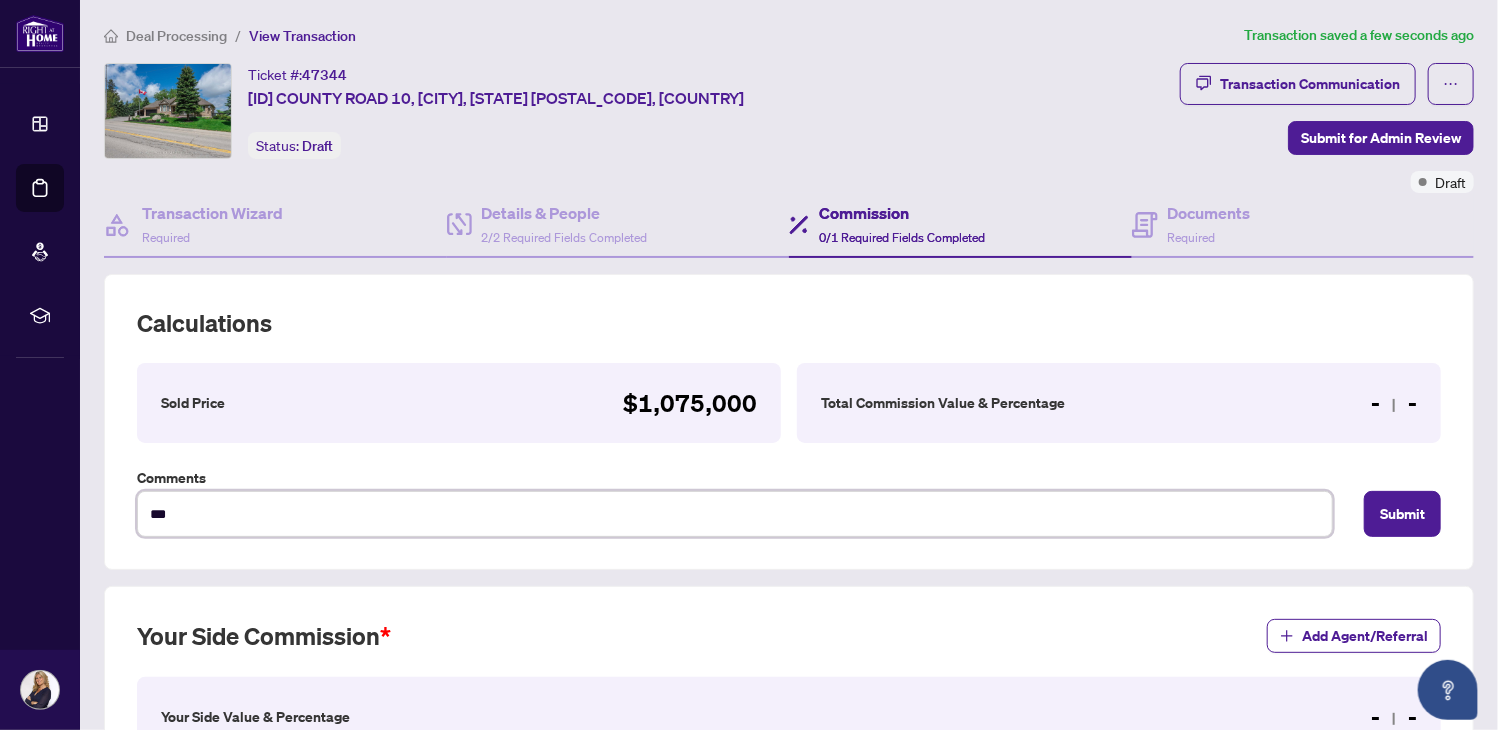 type on "**" 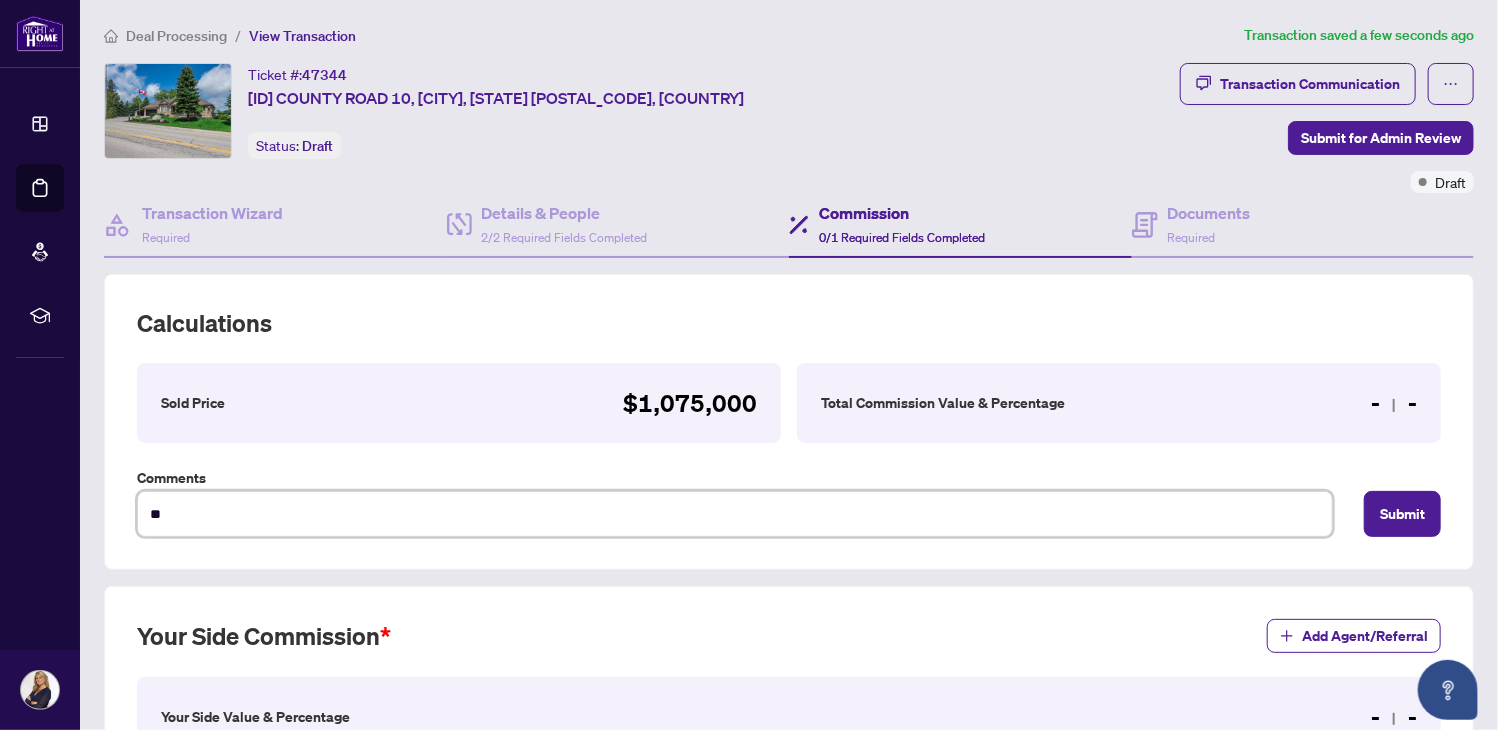 type on "*" 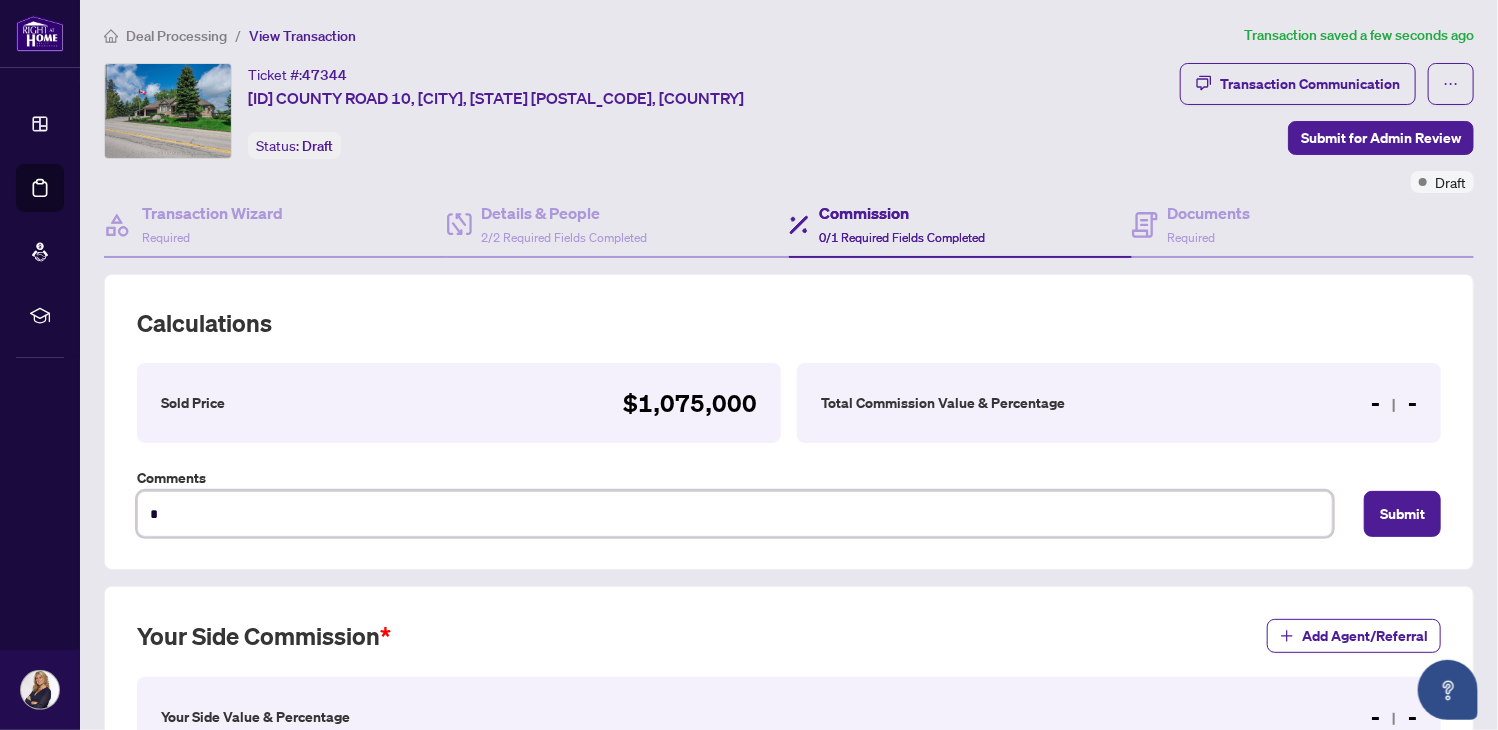 type on "**********" 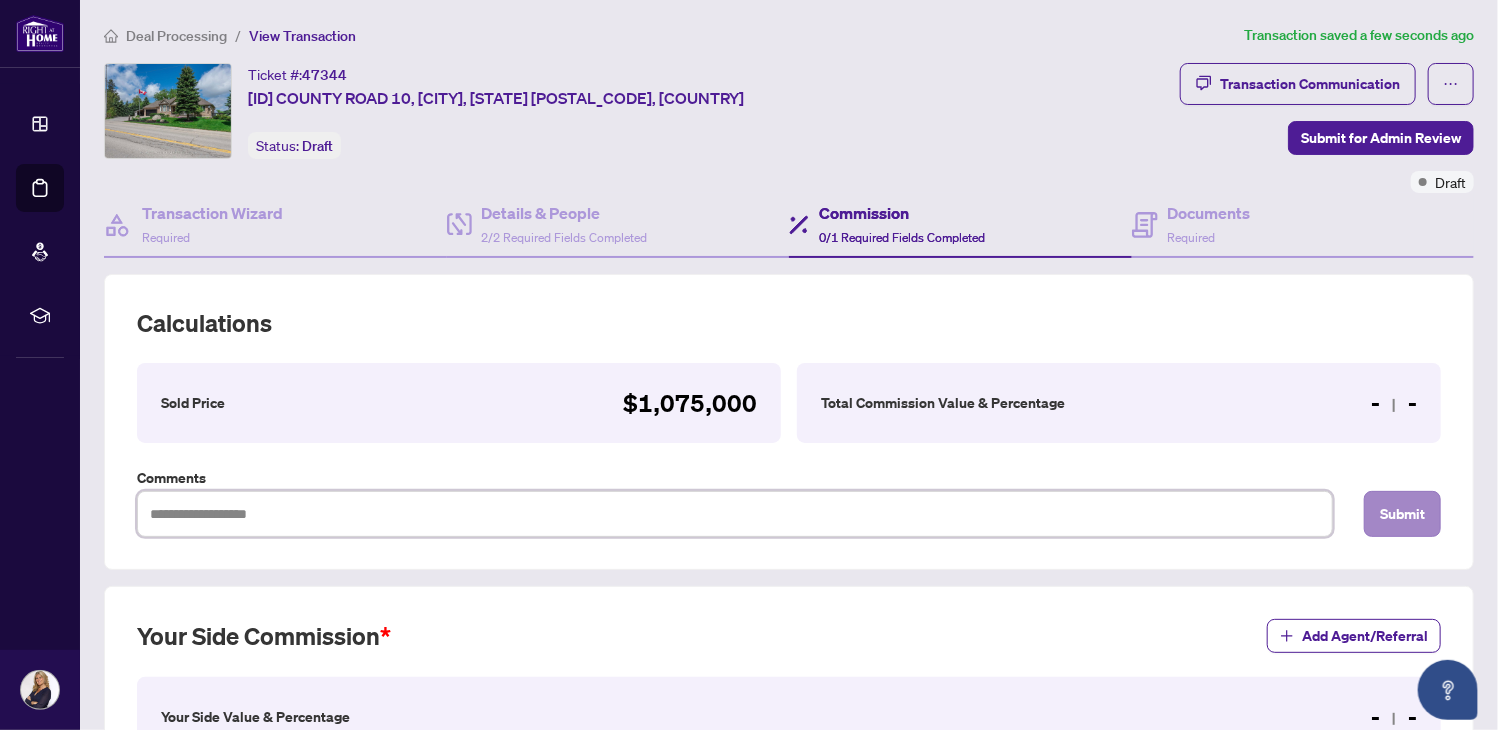 type 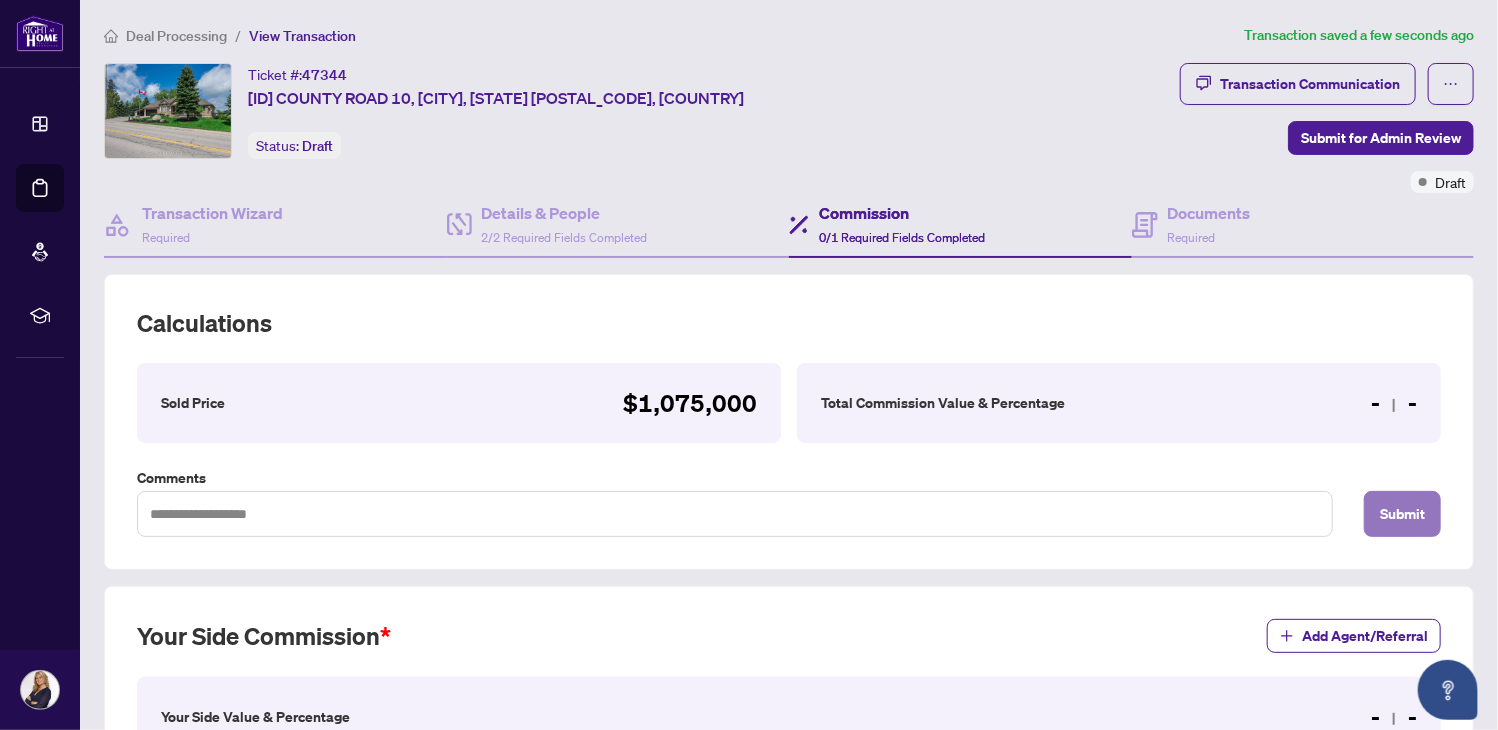 click on "Submit" at bounding box center [1402, 514] 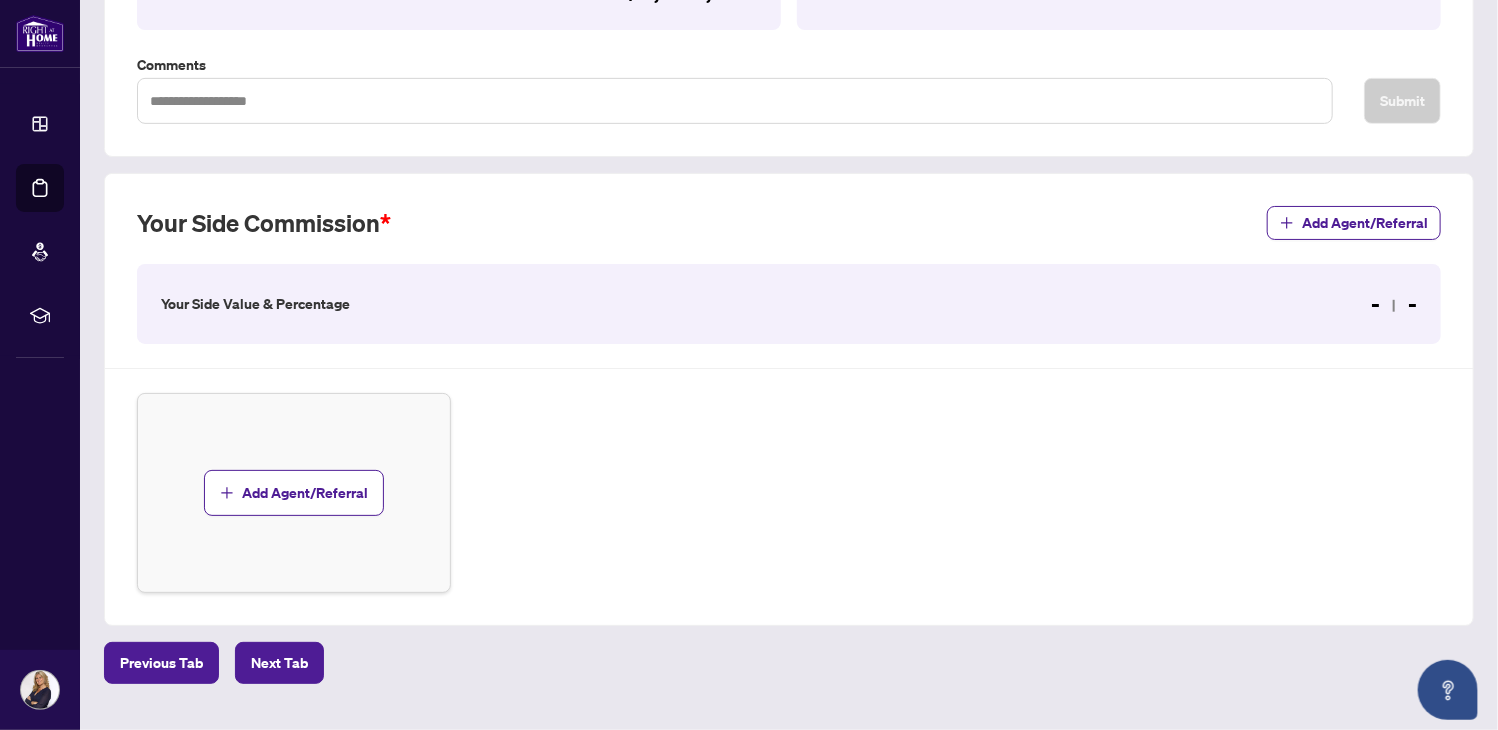 scroll, scrollTop: 425, scrollLeft: 0, axis: vertical 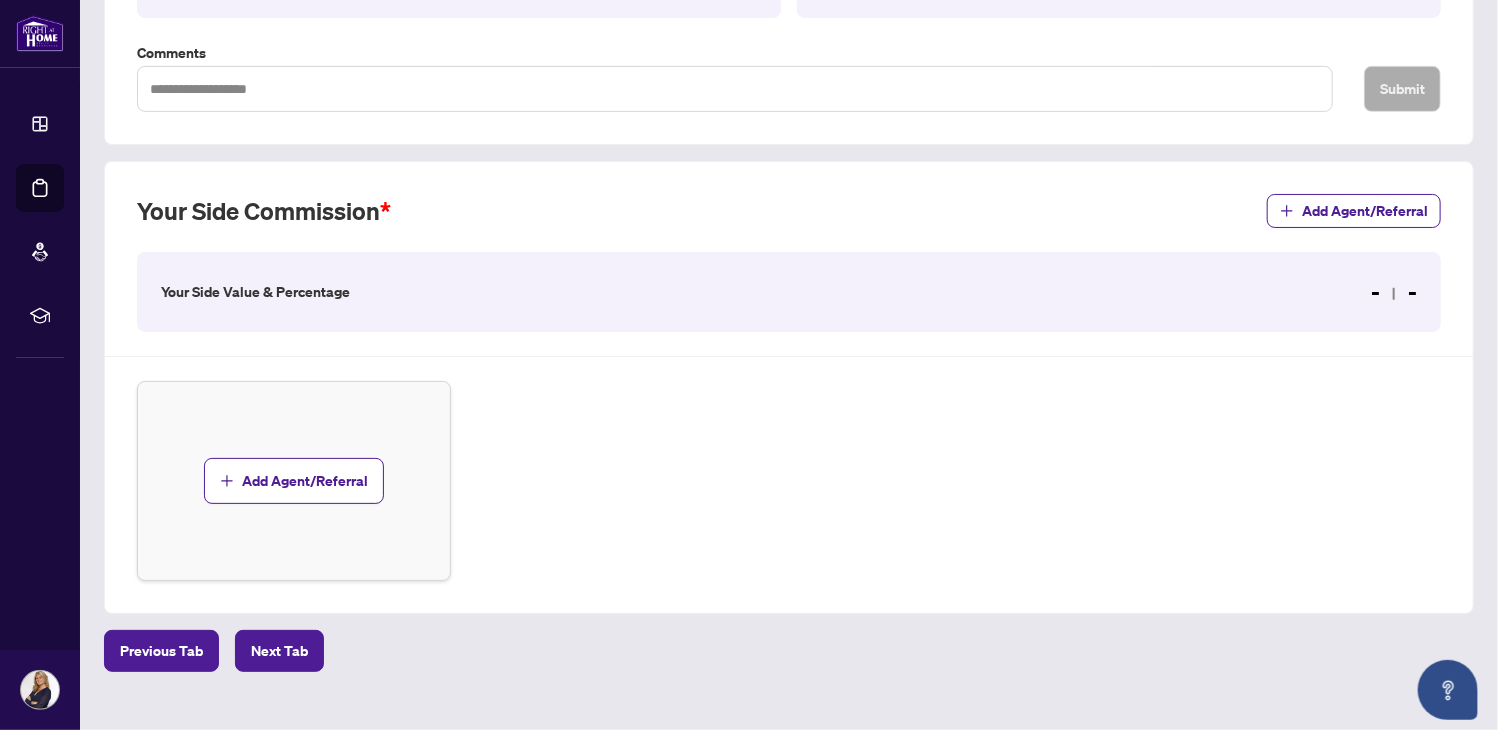 click on "Your Side Value & Percentage" at bounding box center (255, 292) 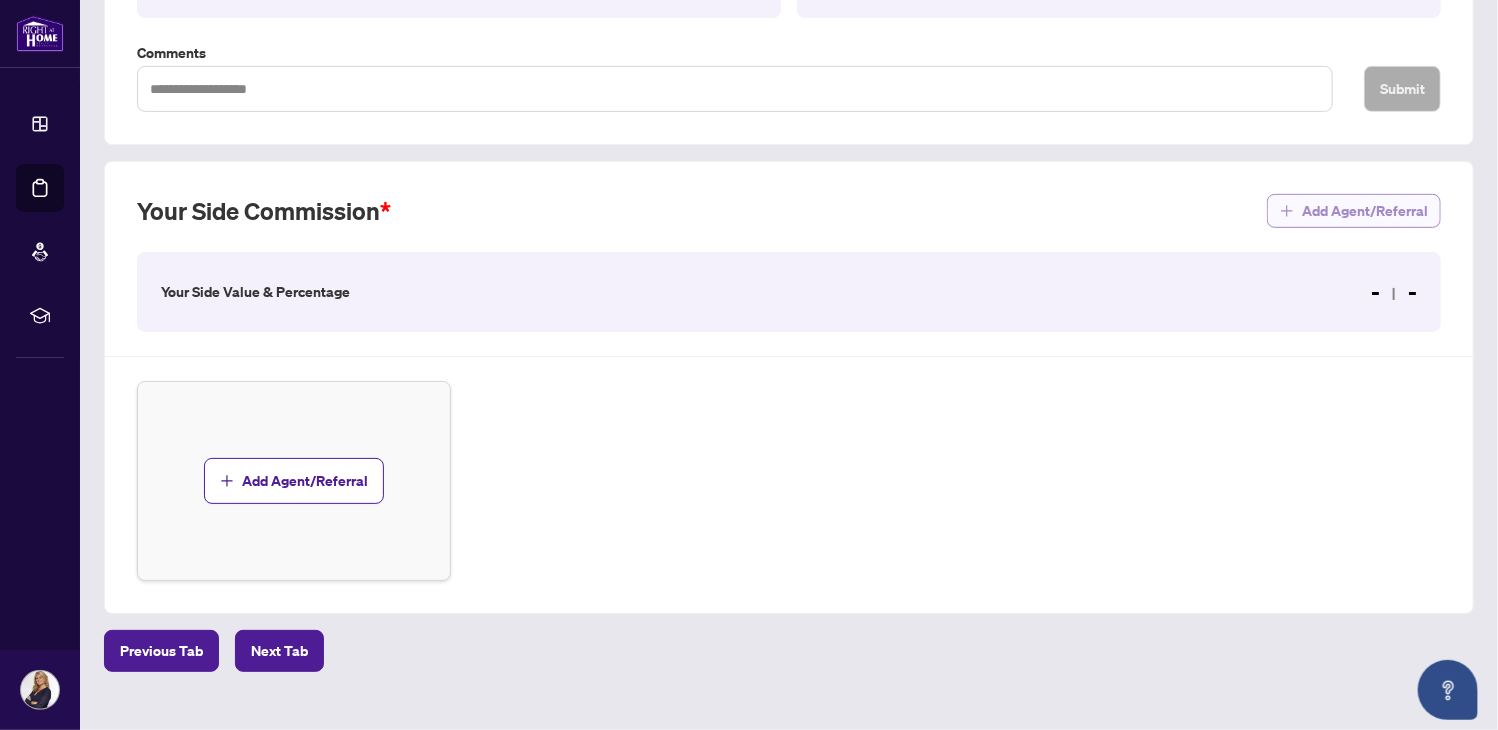 click on "Add Agent/Referral" at bounding box center [1365, 211] 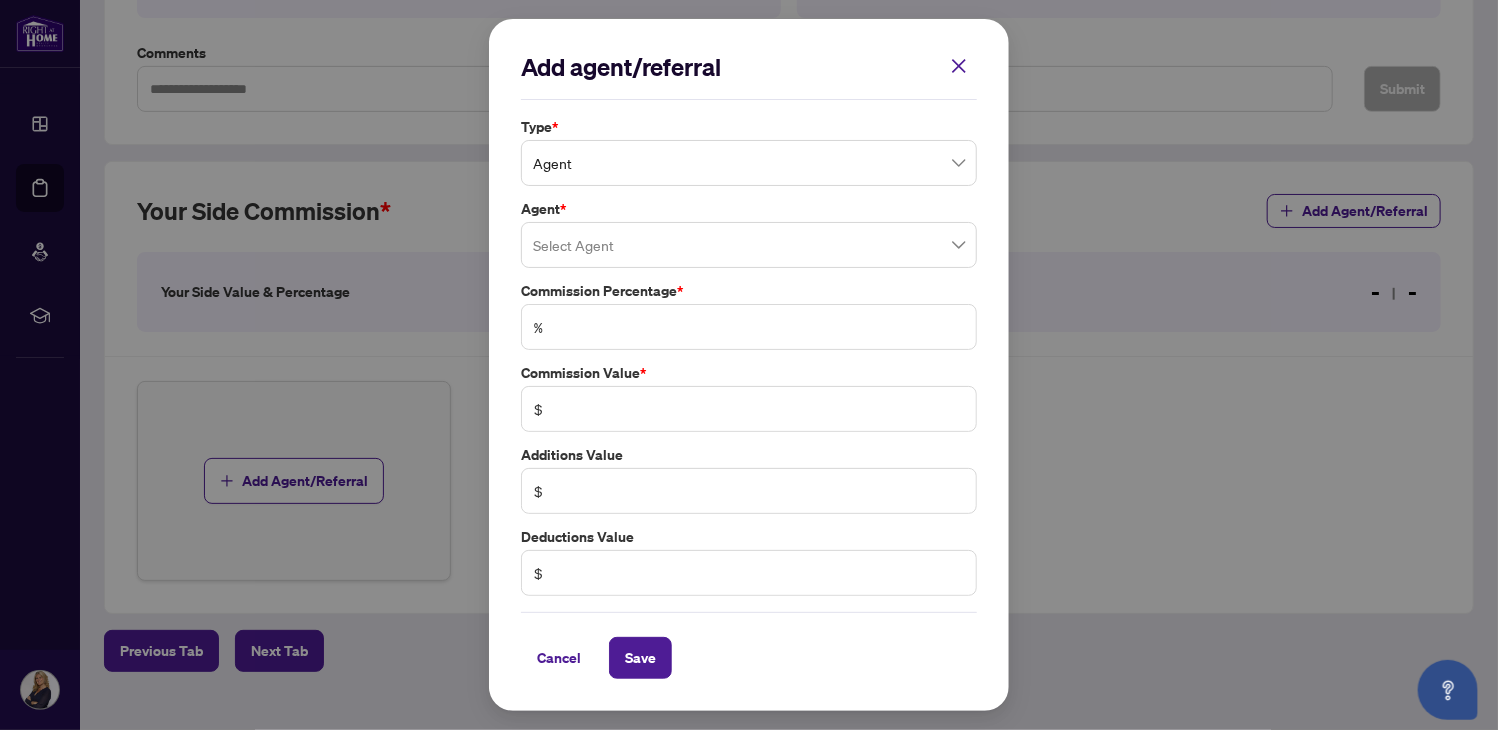 click on "Agent" at bounding box center [749, 163] 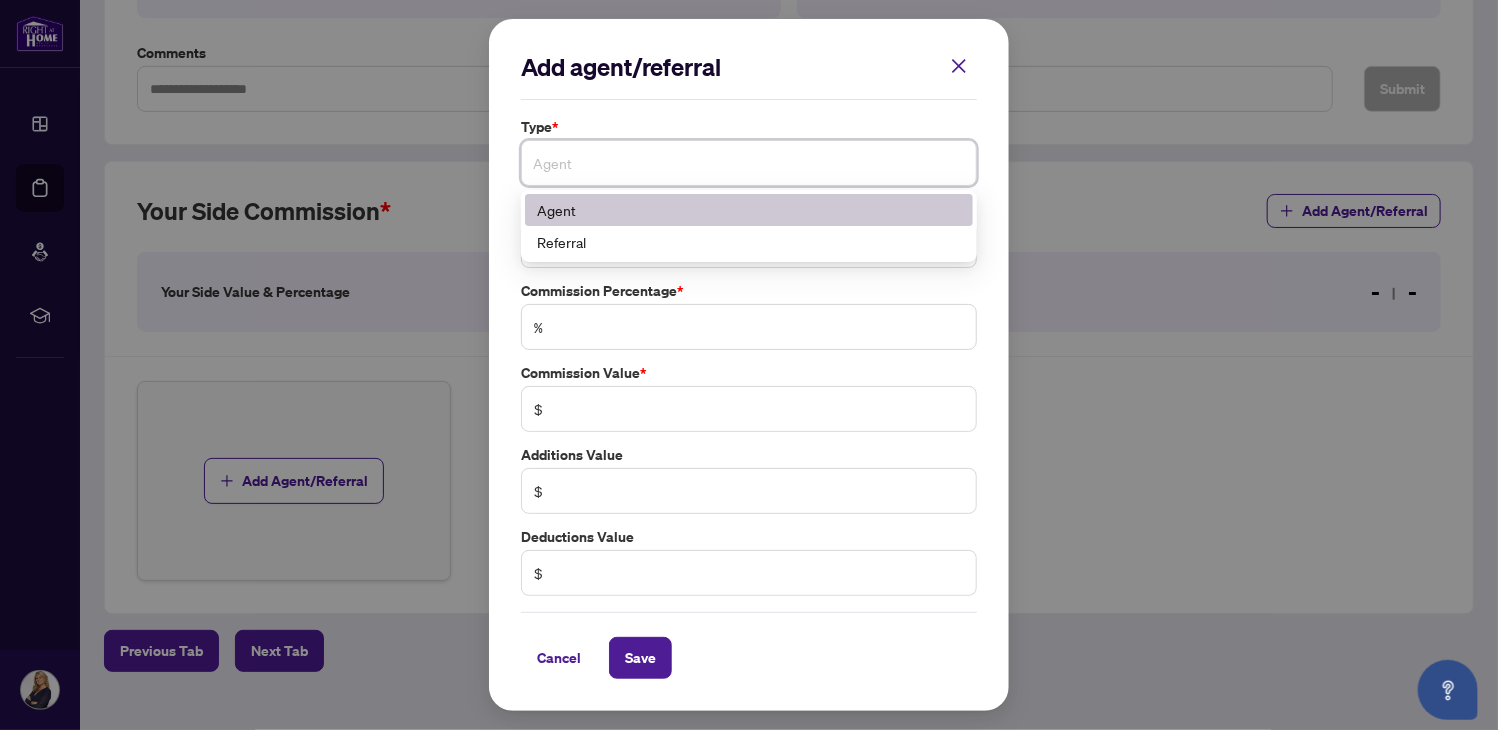 click on "Agent" at bounding box center (749, 210) 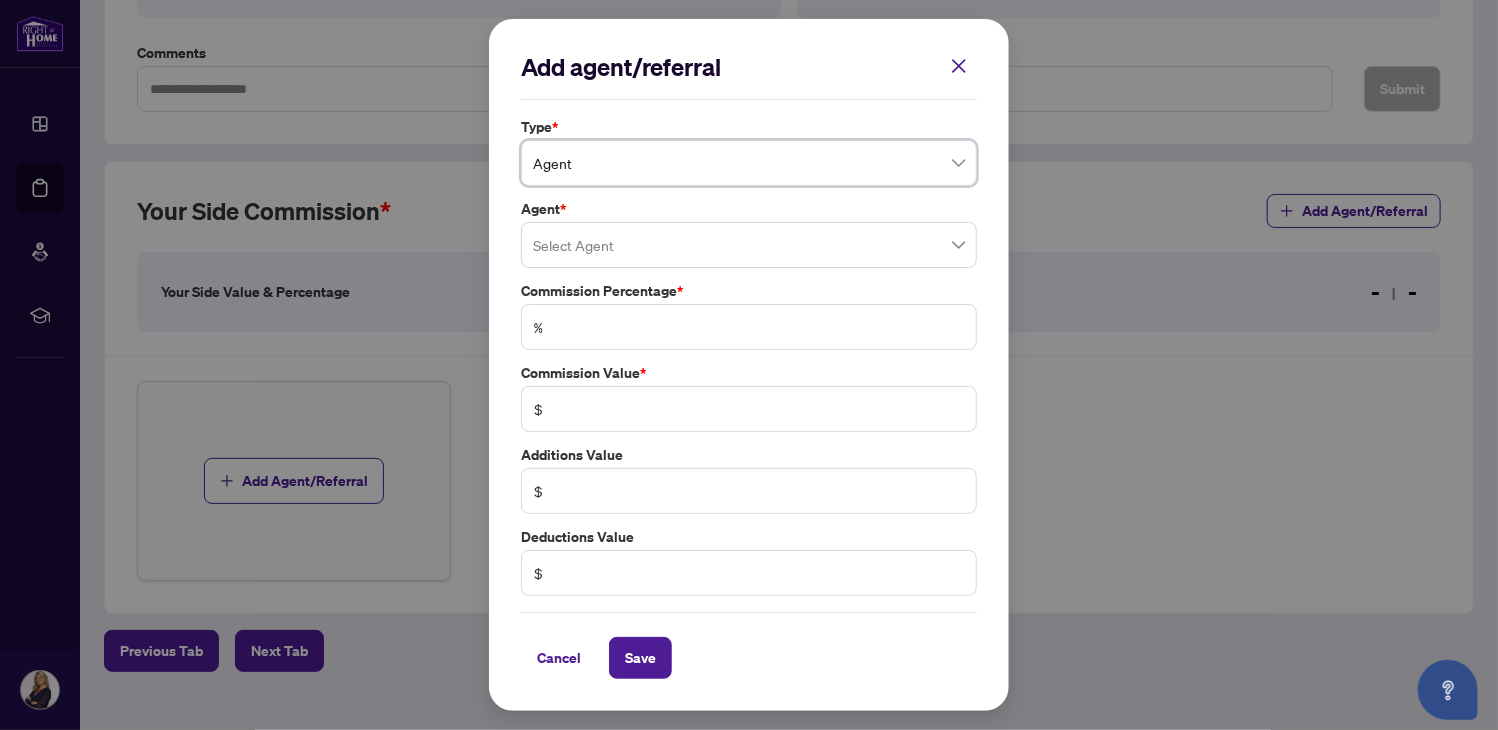click at bounding box center (749, 245) 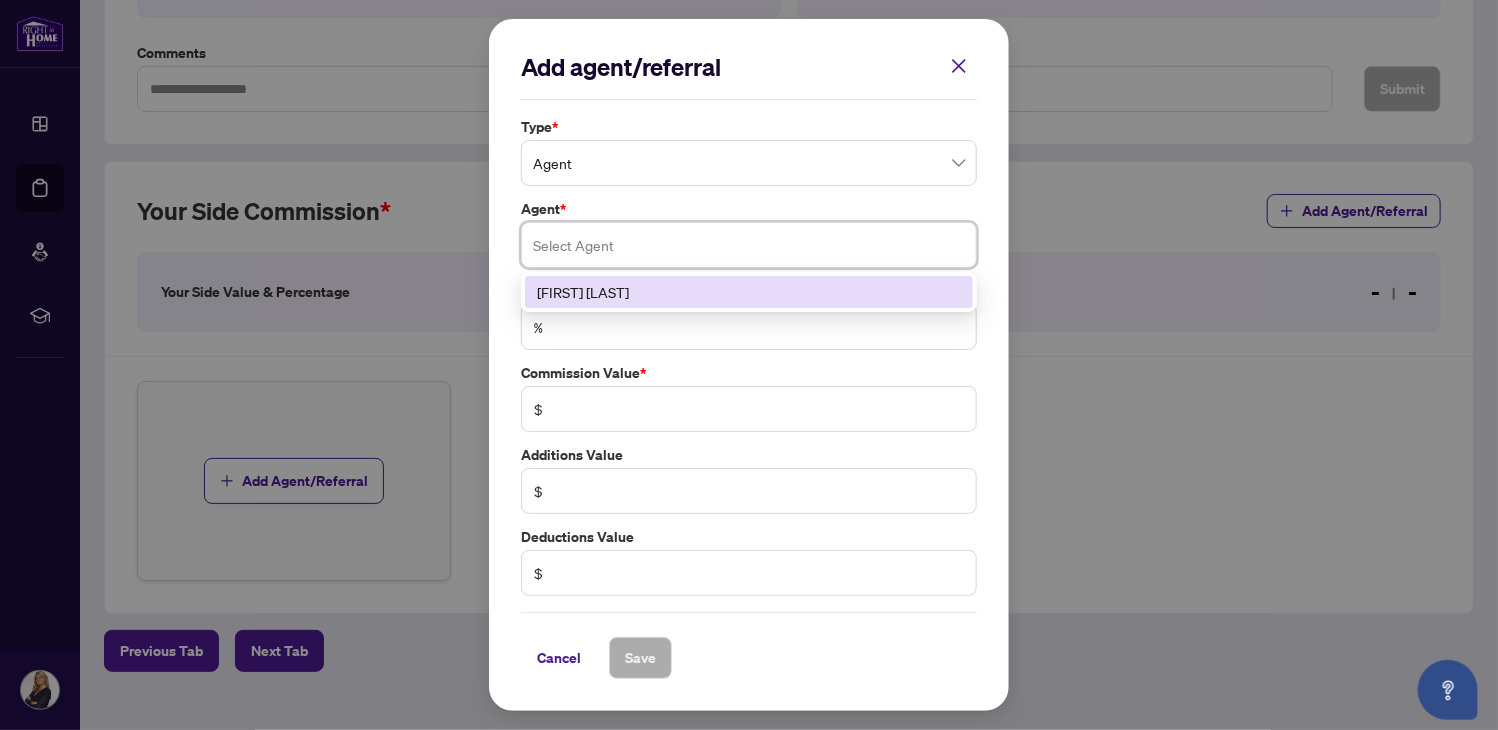 click on "[FIRST] [LAST]" at bounding box center (749, 292) 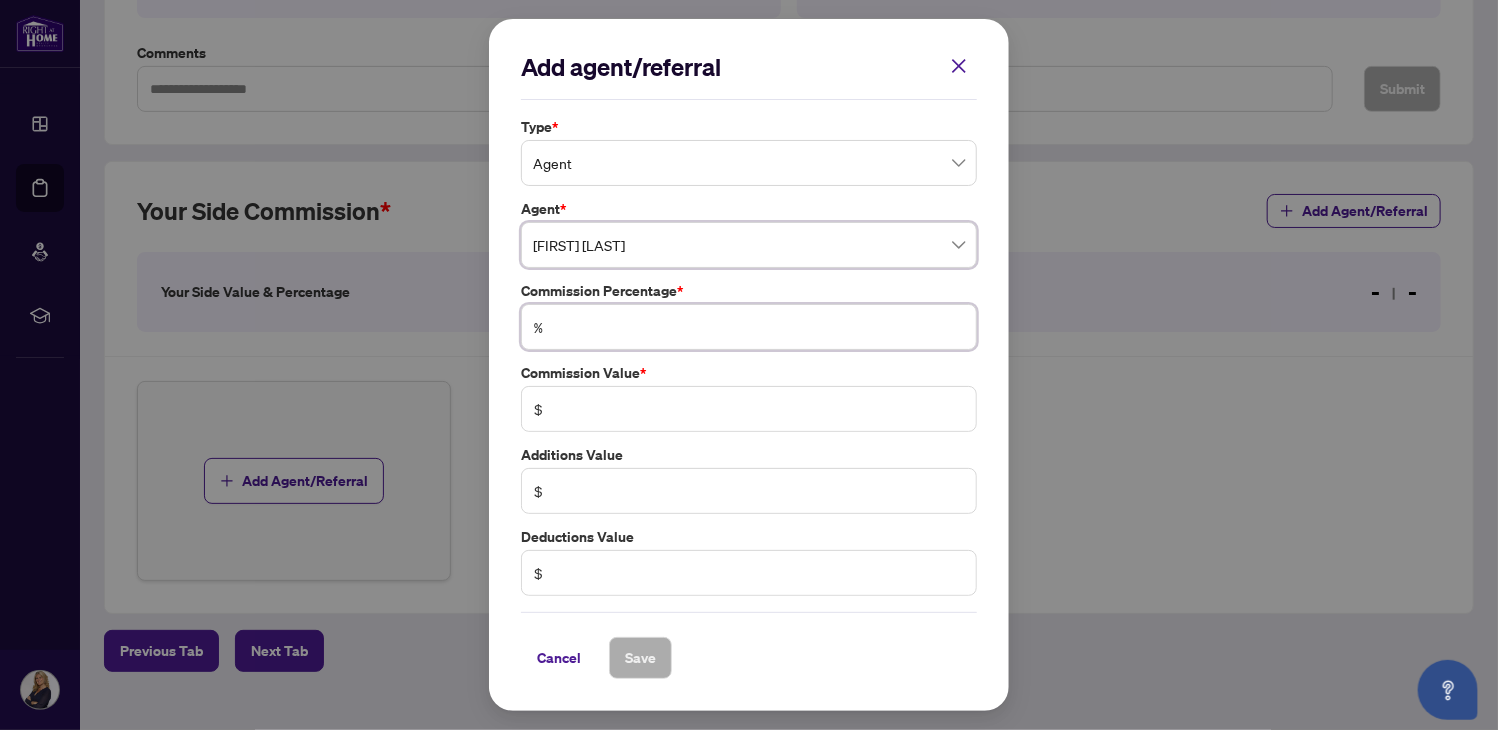 click at bounding box center (759, 327) 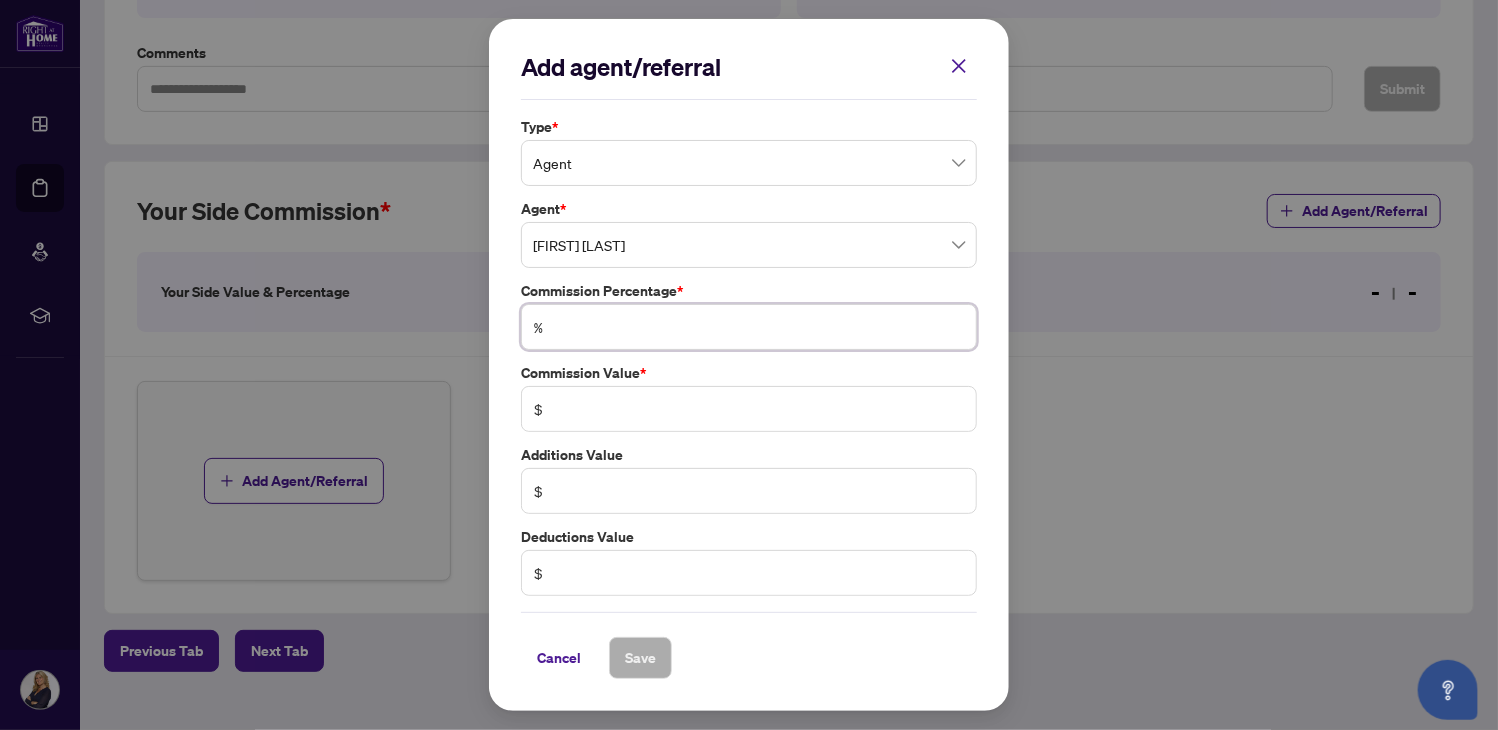 type on "*" 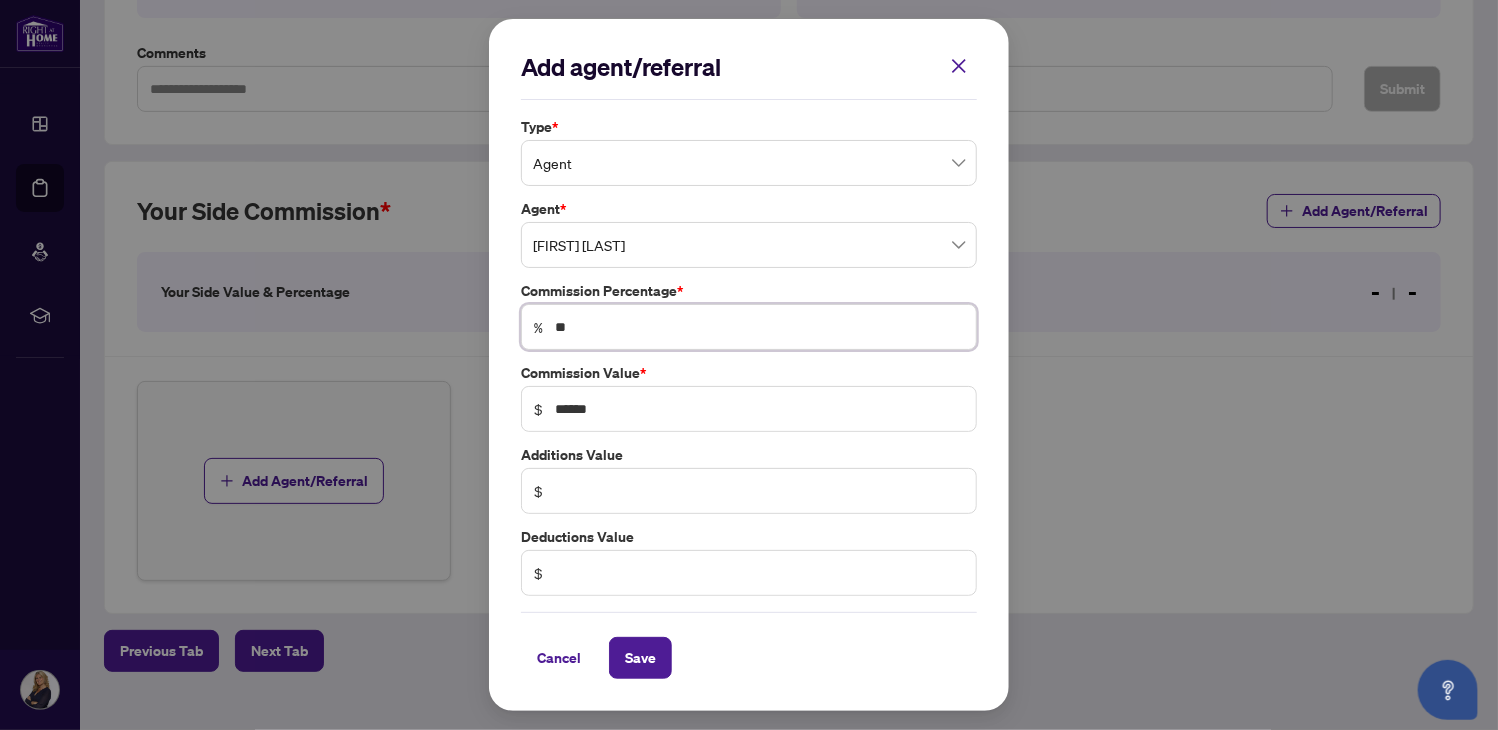 type on "***" 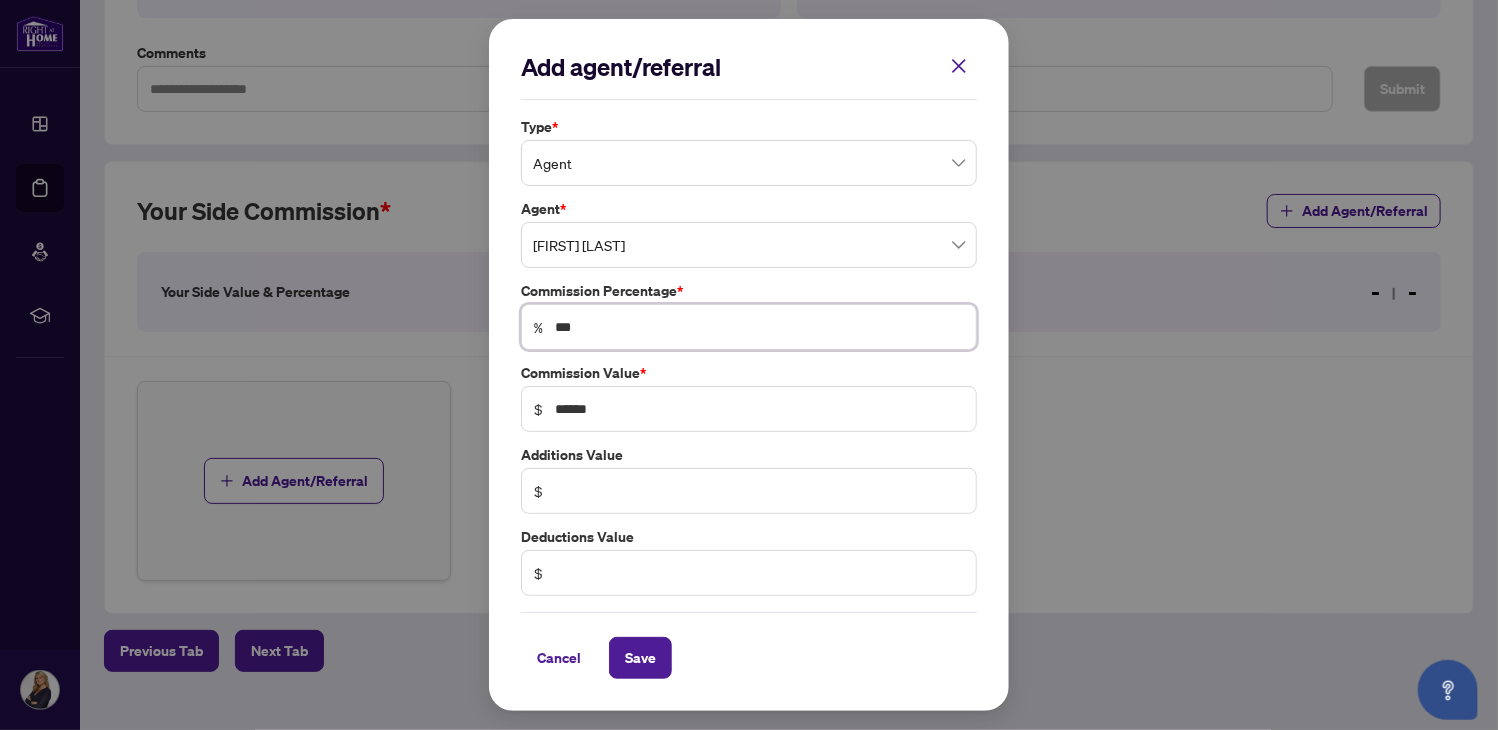 type on "***" 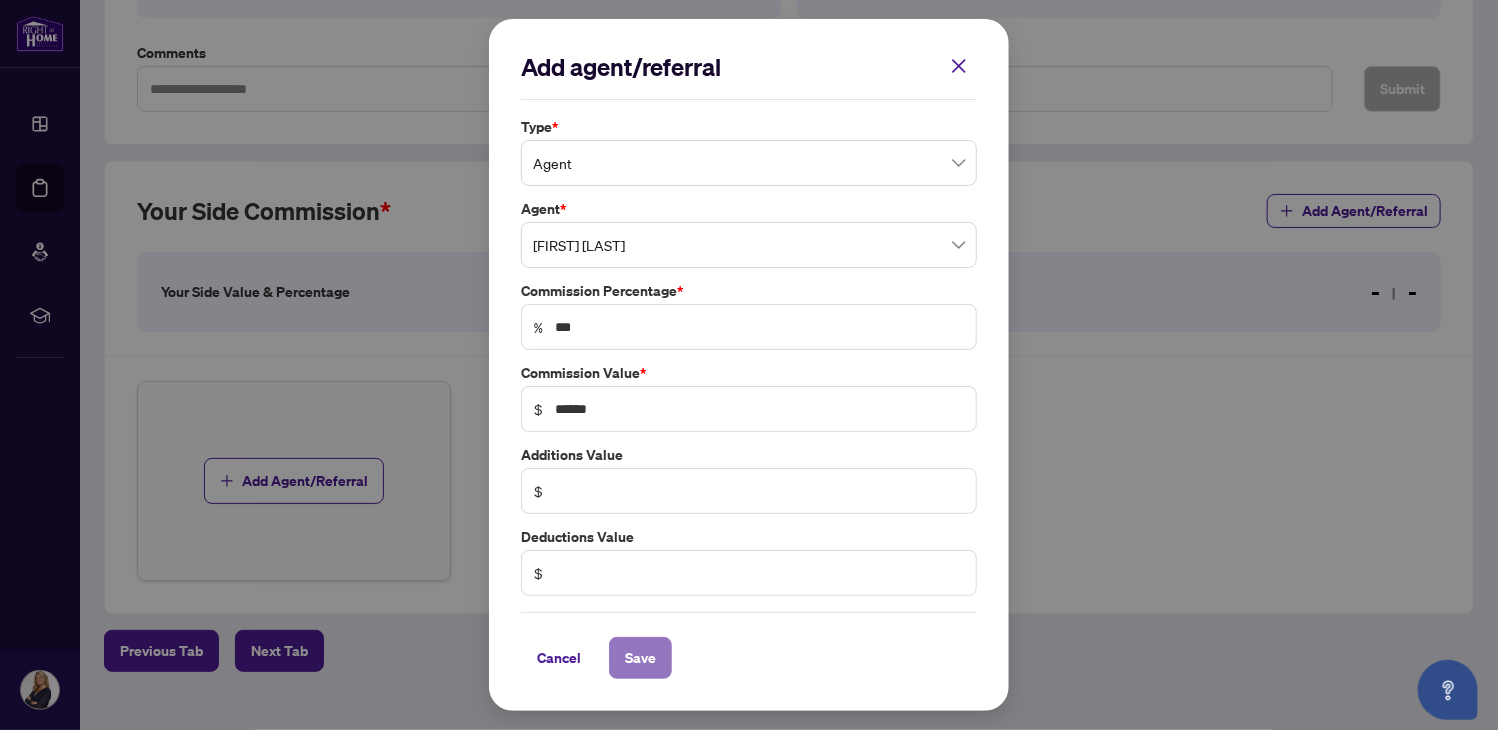 click on "Save" at bounding box center [640, 658] 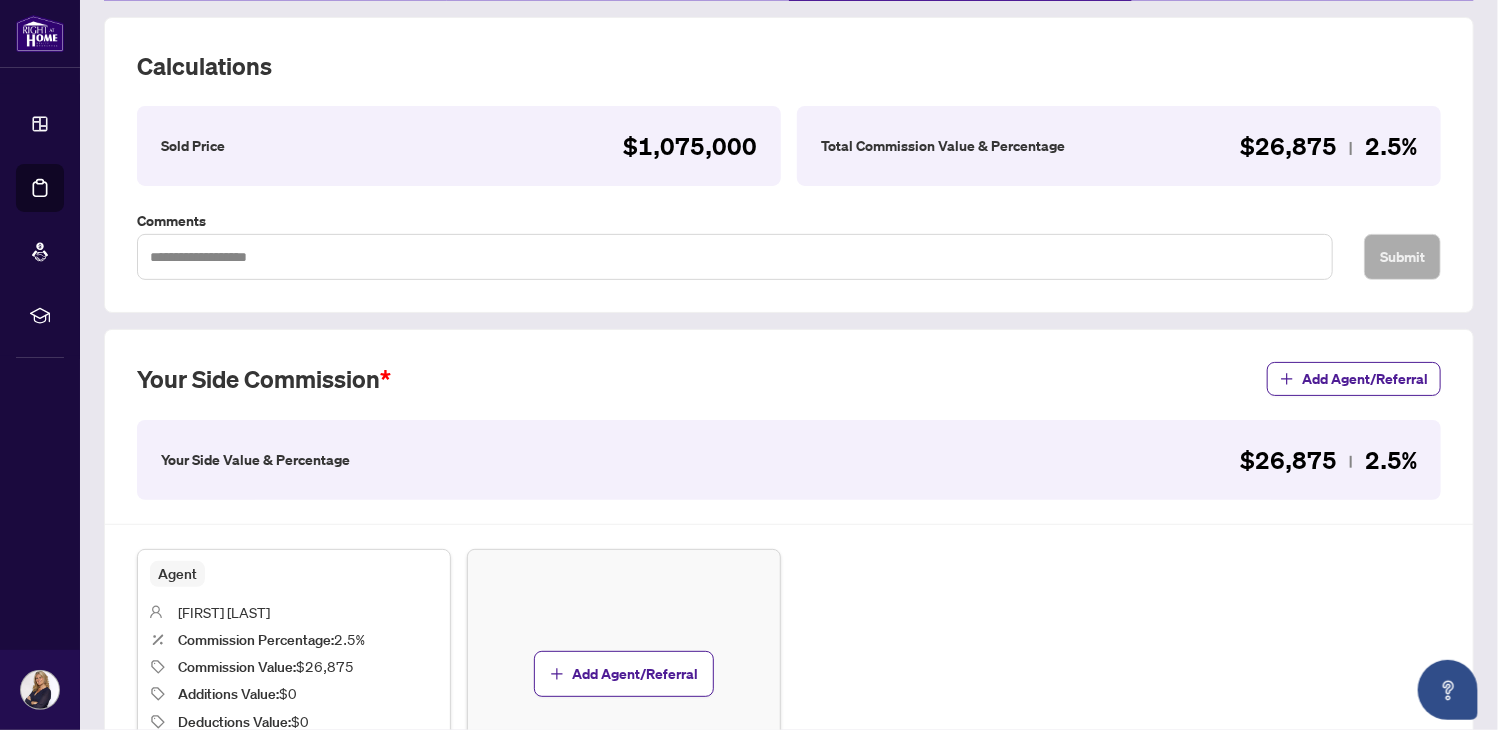 scroll, scrollTop: 0, scrollLeft: 0, axis: both 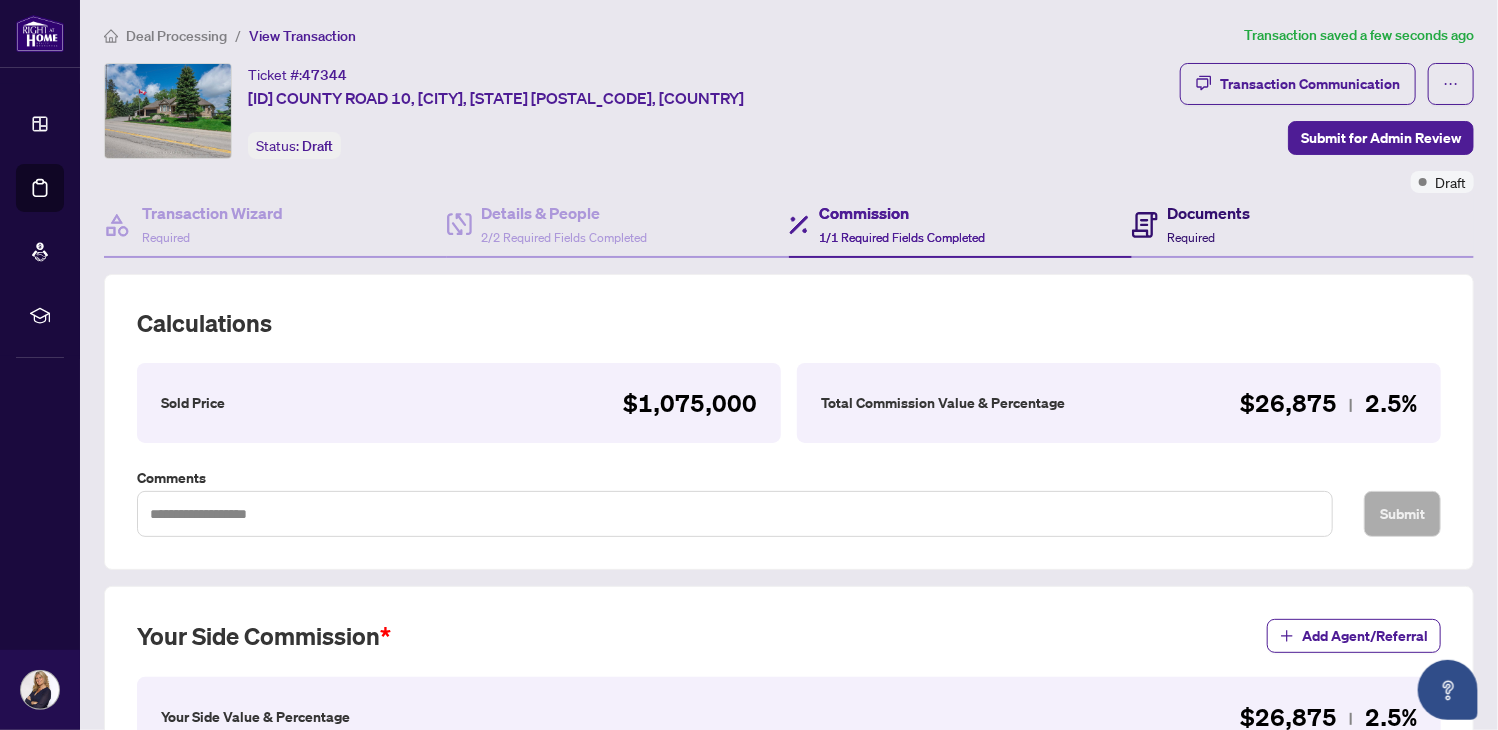 click on "Documents Required" at bounding box center [1209, 224] 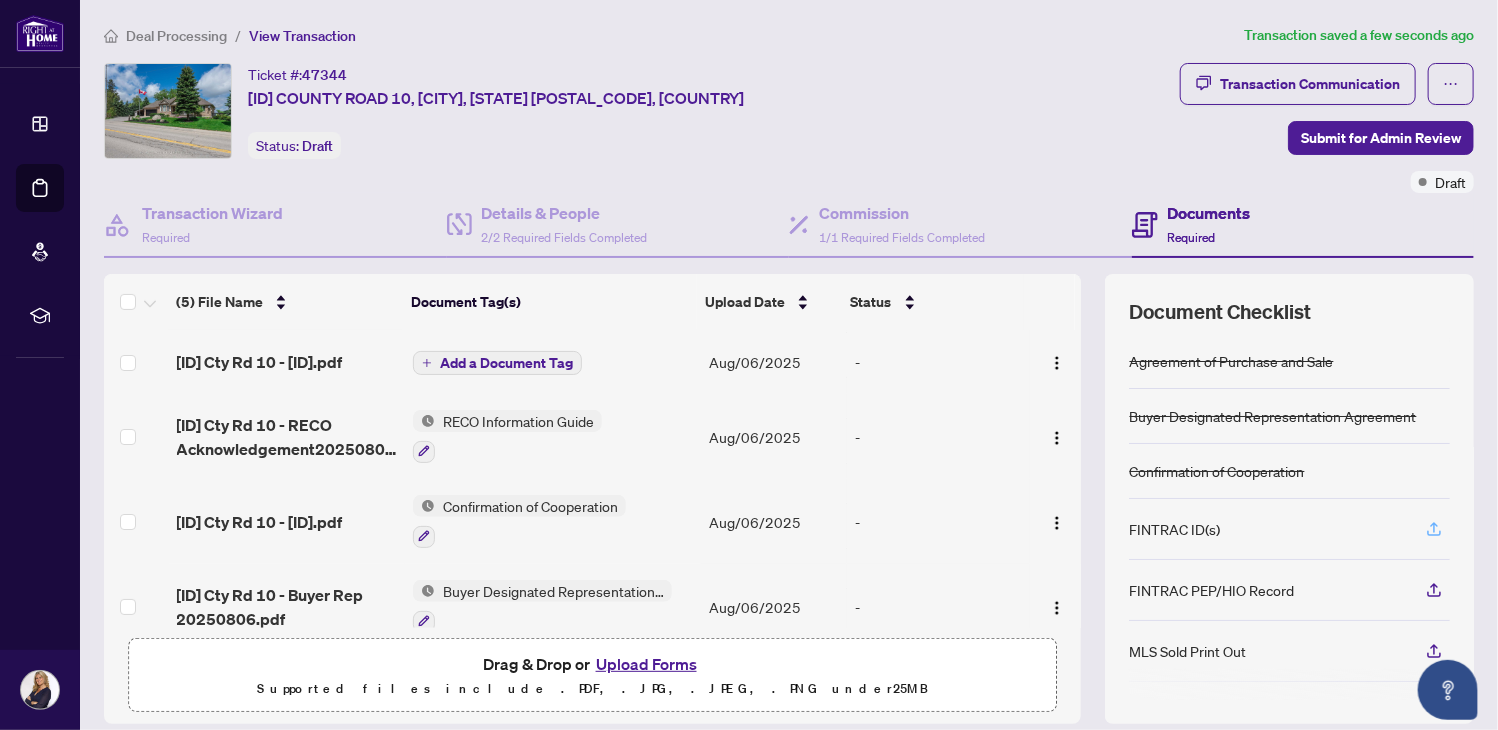 click 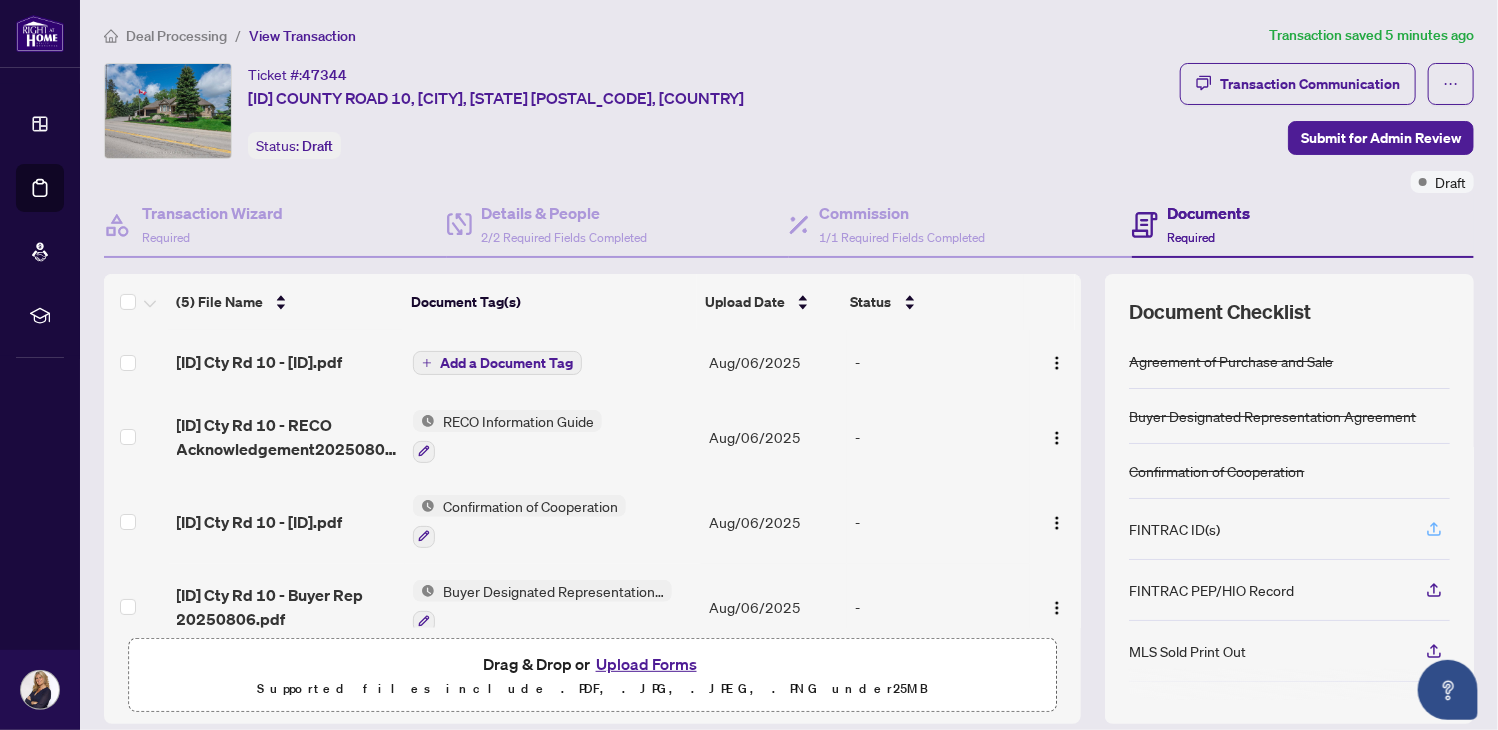 click 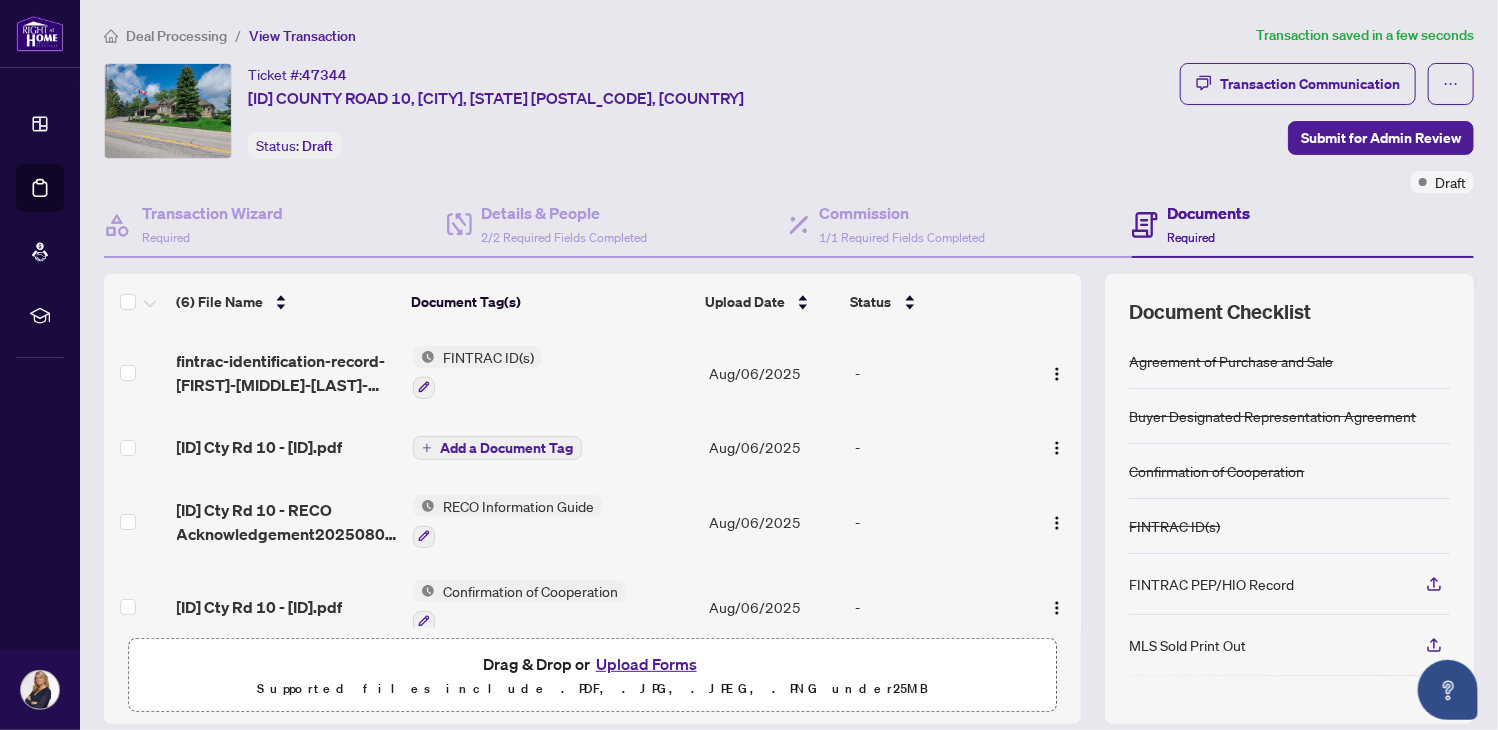 click on "Upload Forms" at bounding box center (646, 664) 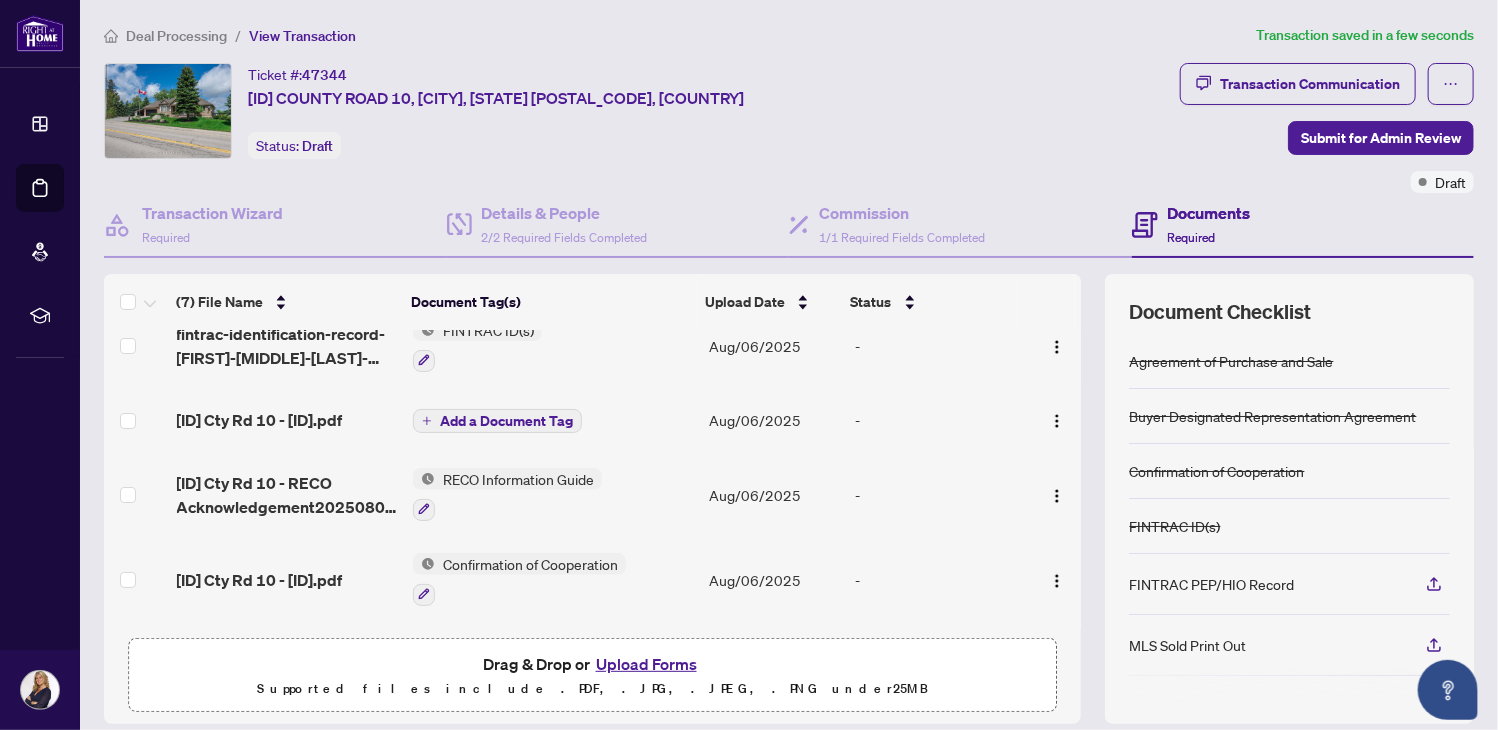 scroll, scrollTop: 0, scrollLeft: 0, axis: both 